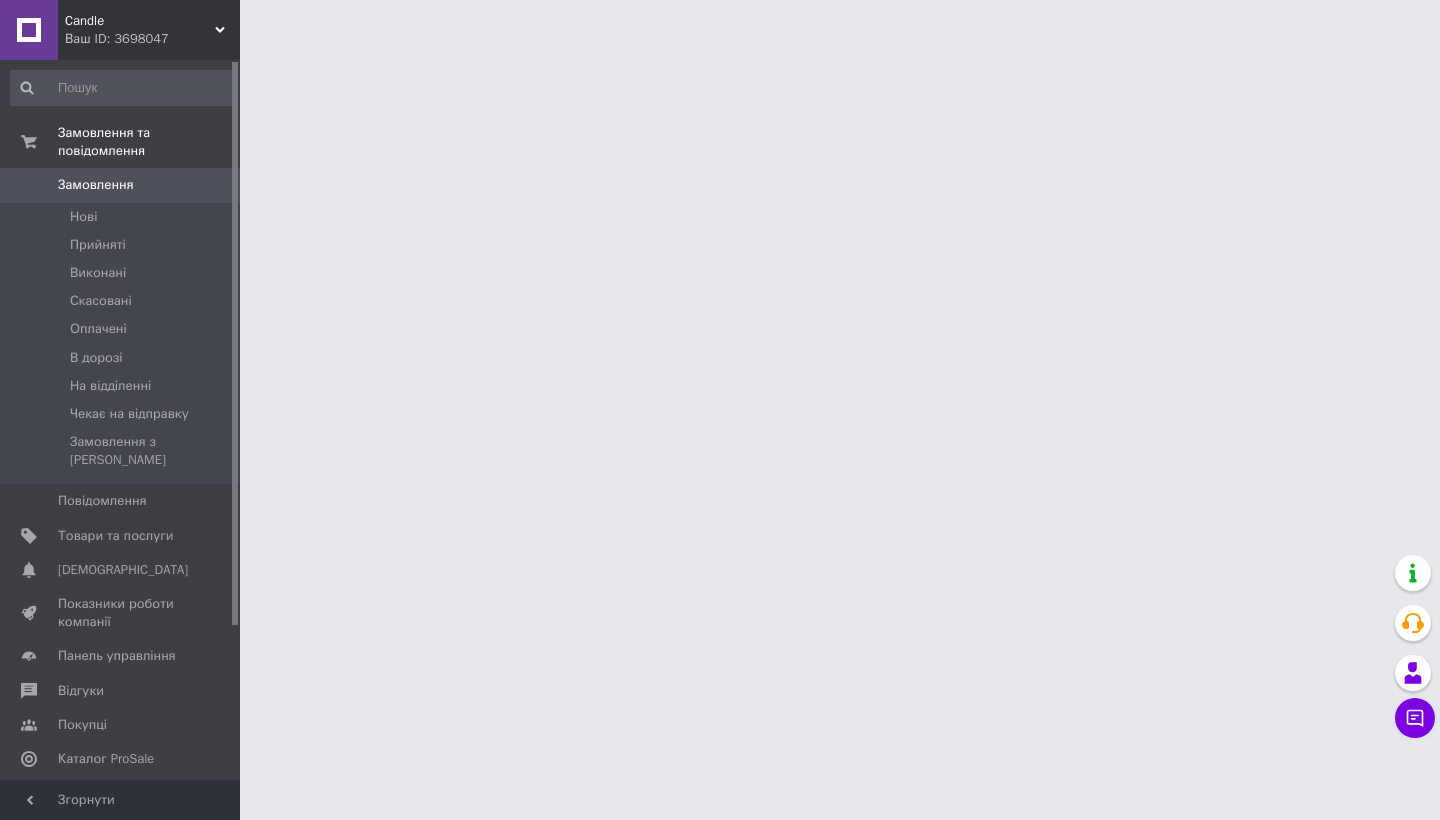 scroll, scrollTop: 0, scrollLeft: 0, axis: both 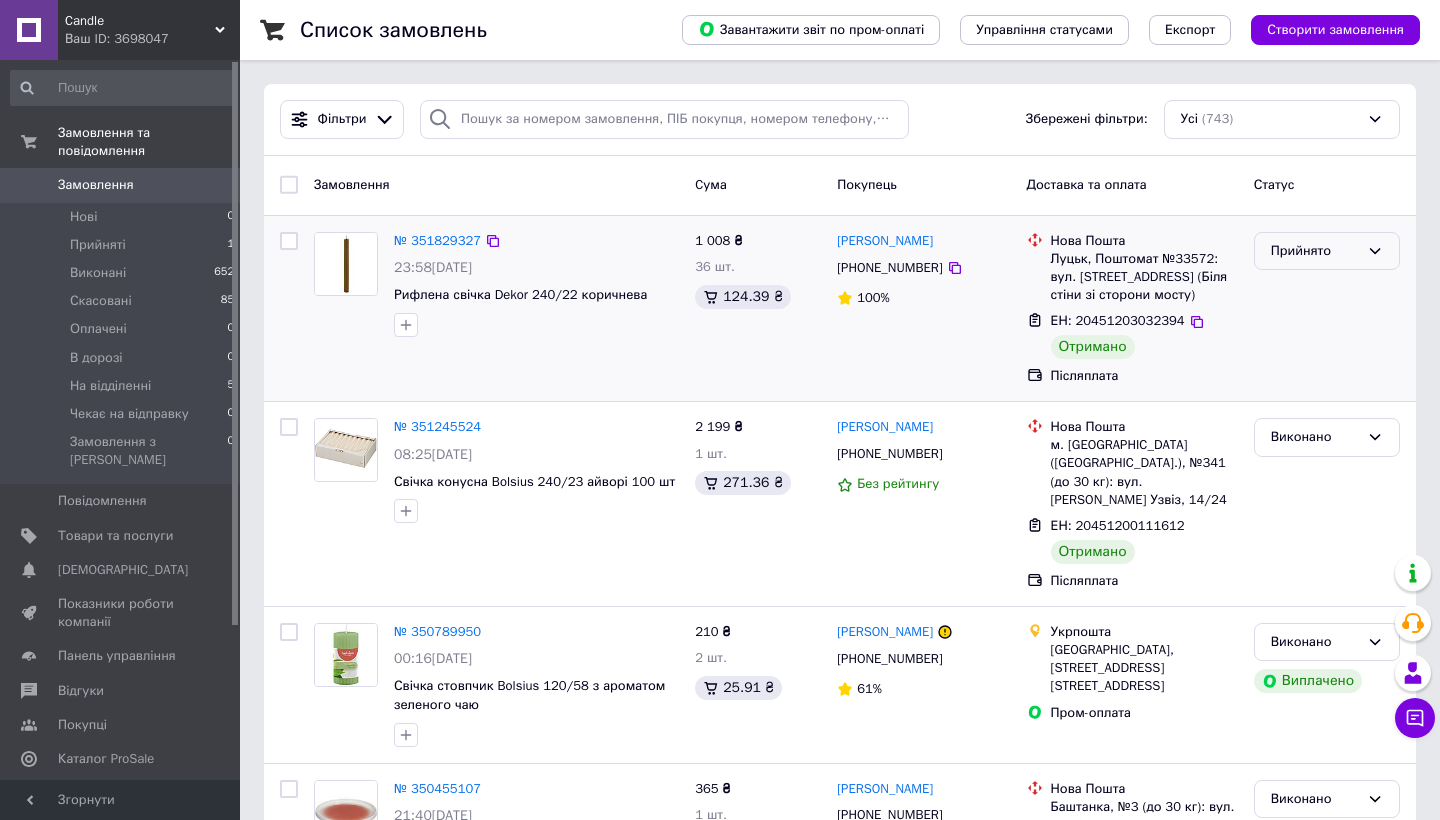 click on "Прийнято" at bounding box center (1315, 251) 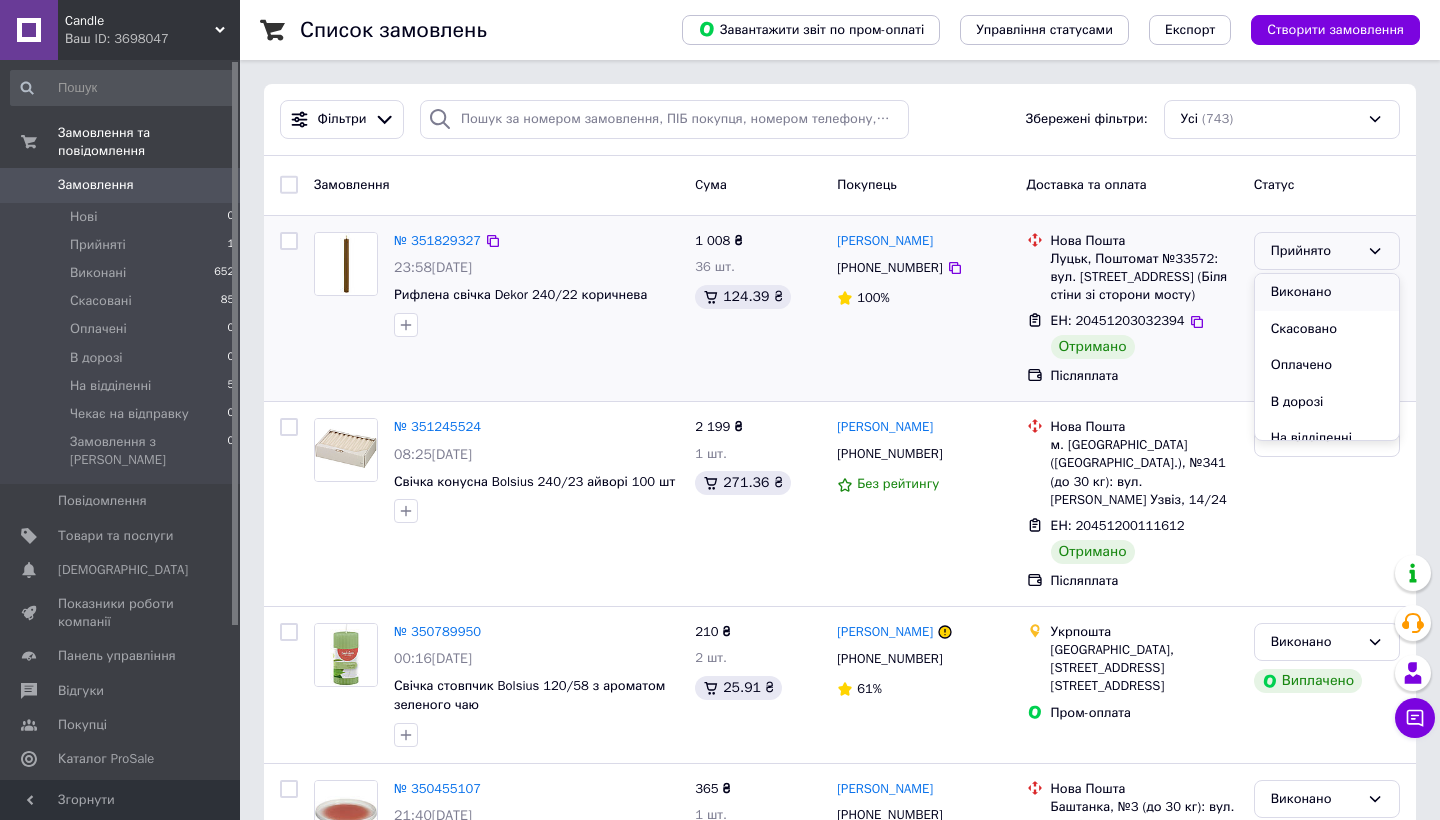 click on "Виконано" at bounding box center [1327, 292] 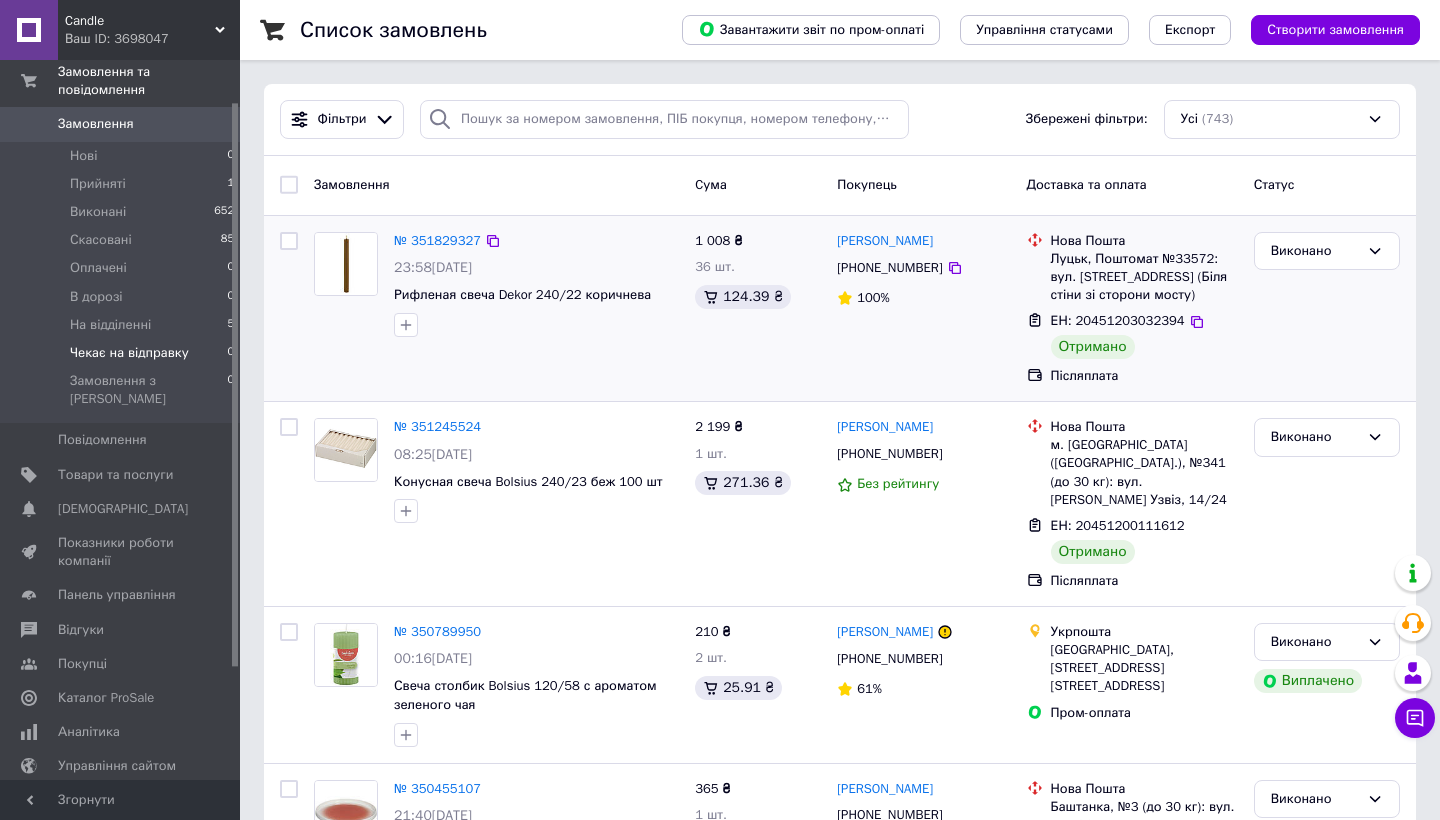 scroll, scrollTop: 51, scrollLeft: 0, axis: vertical 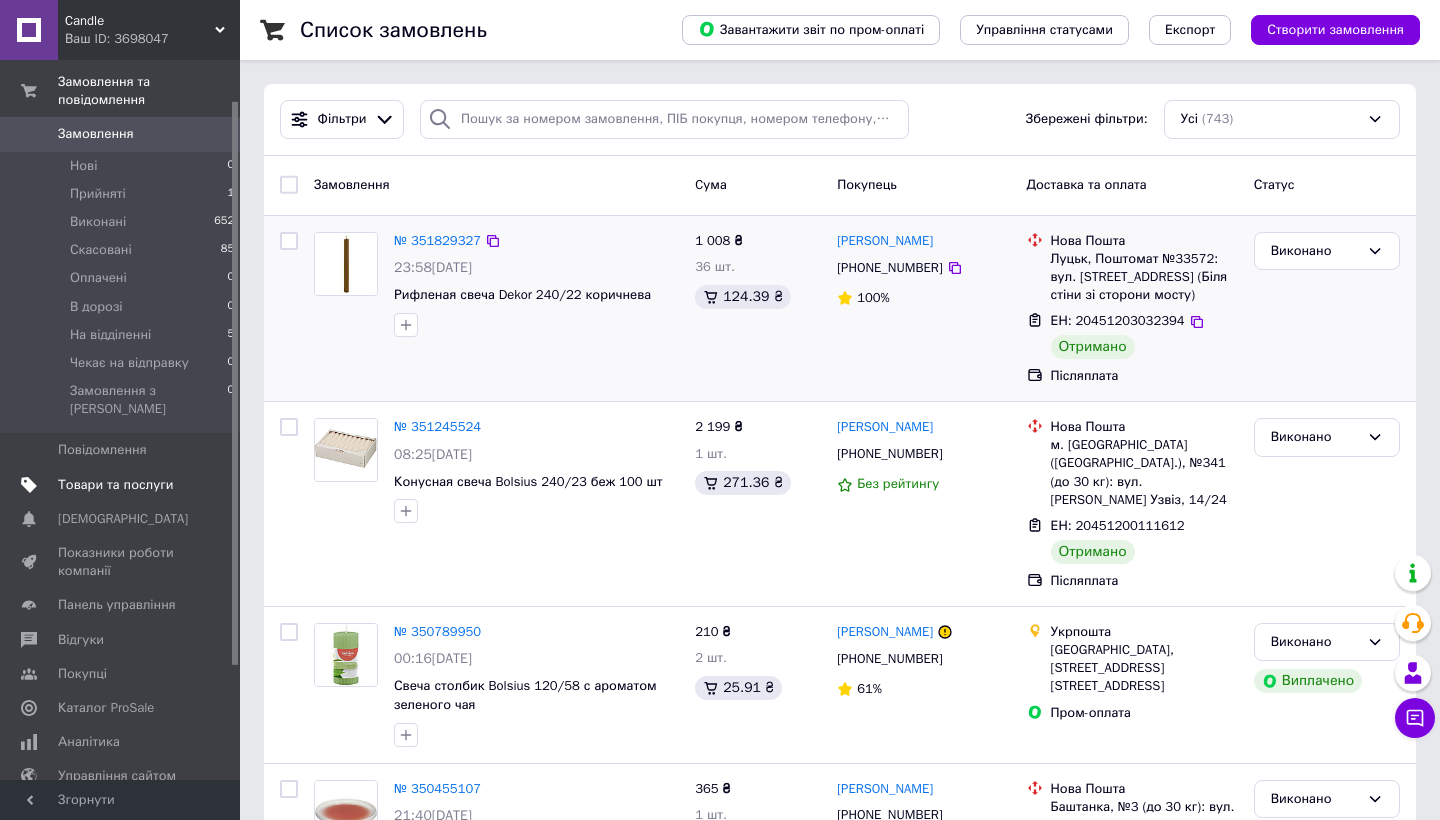 click on "Товари та послуги" at bounding box center [115, 485] 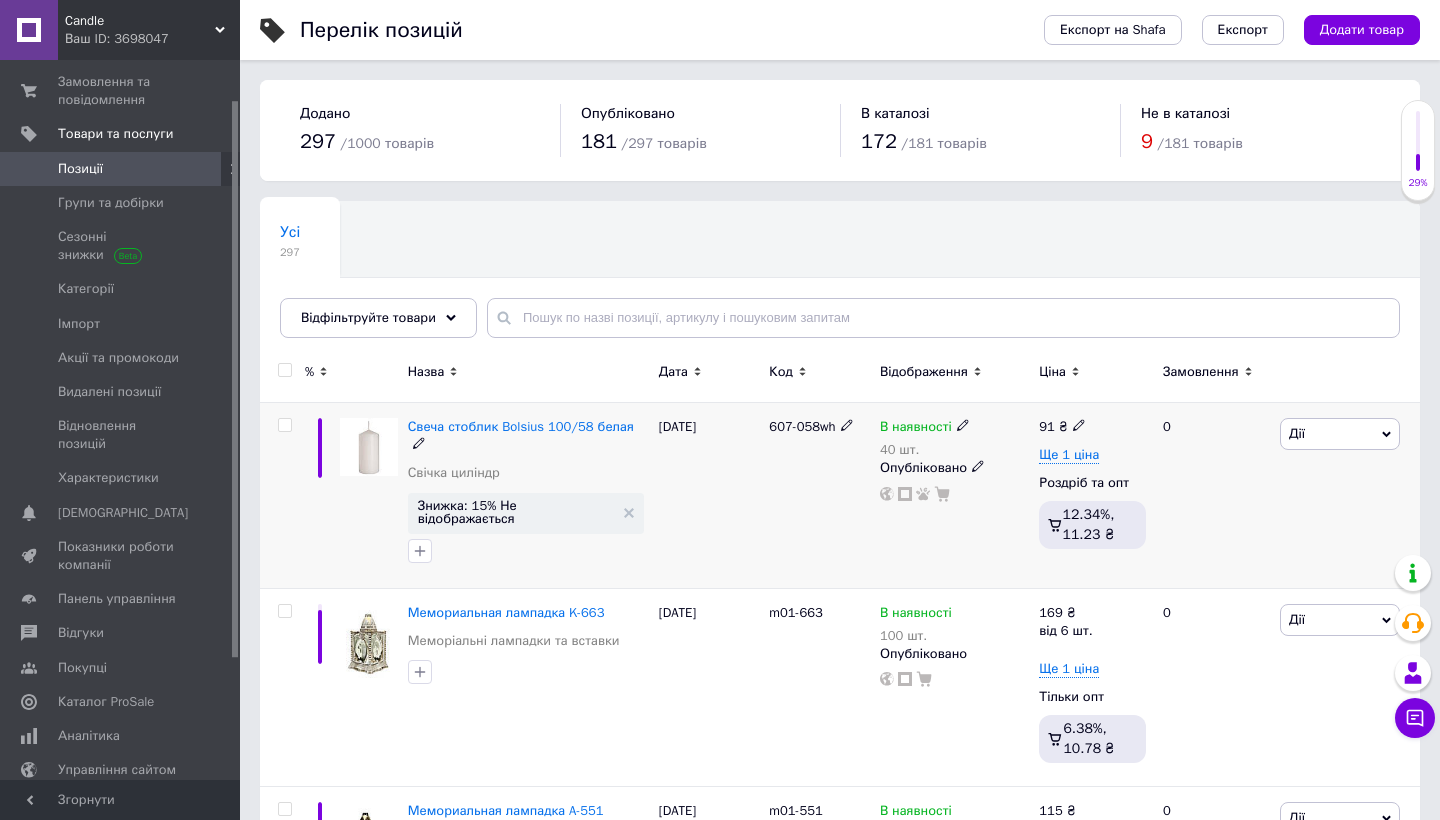click on "Дії" at bounding box center (1340, 434) 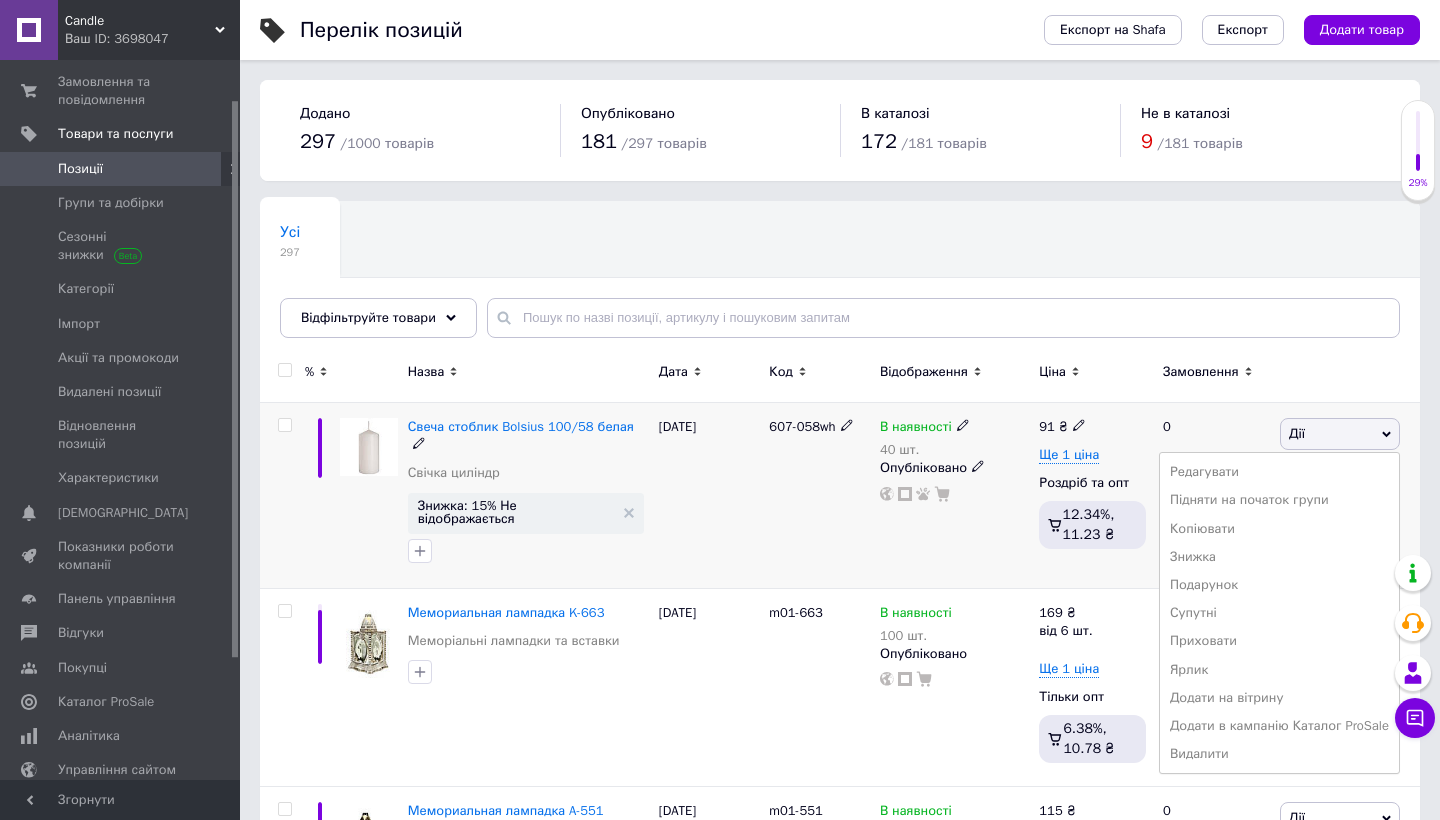 click on "[DATE]" at bounding box center [709, 496] 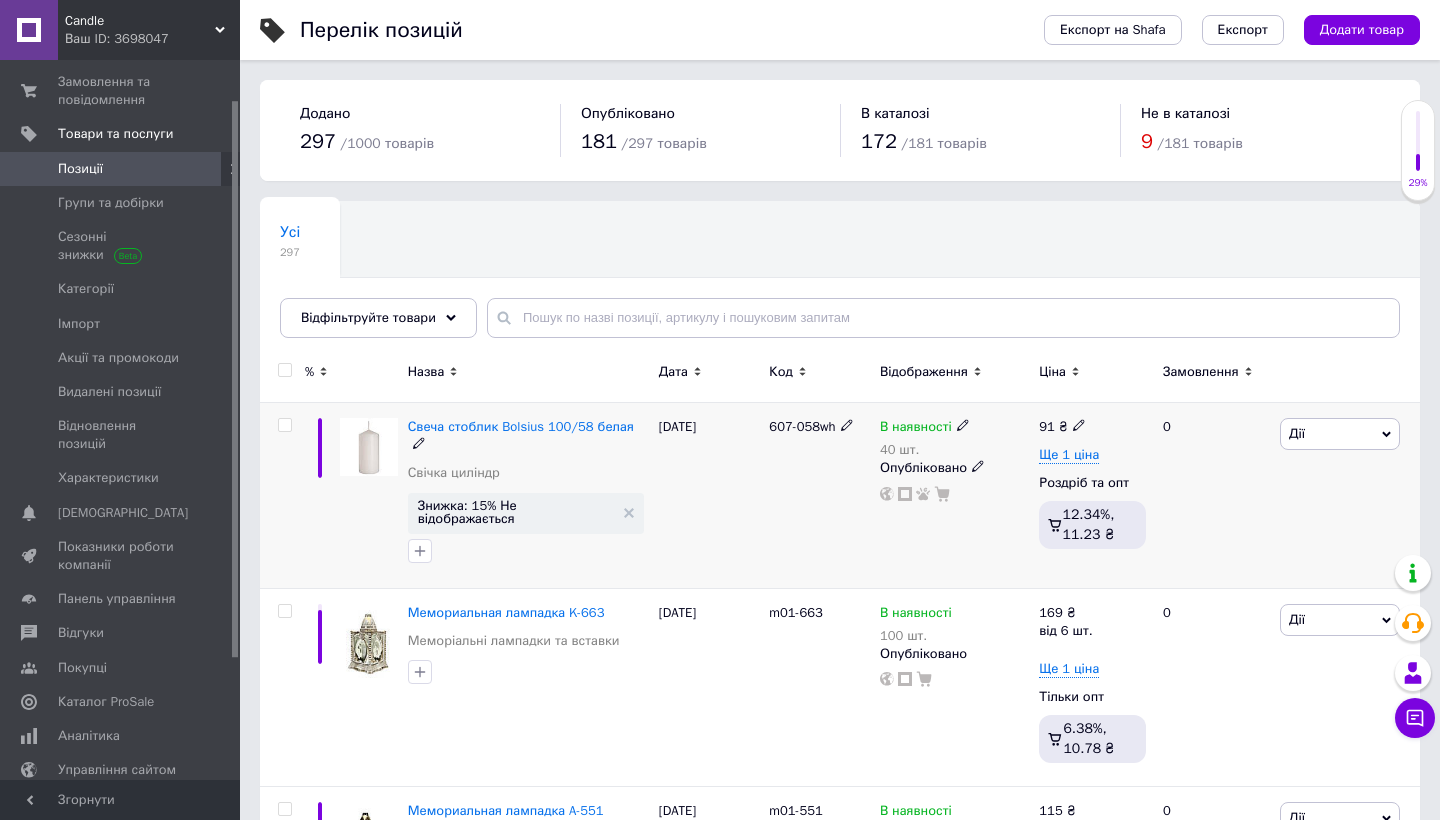click 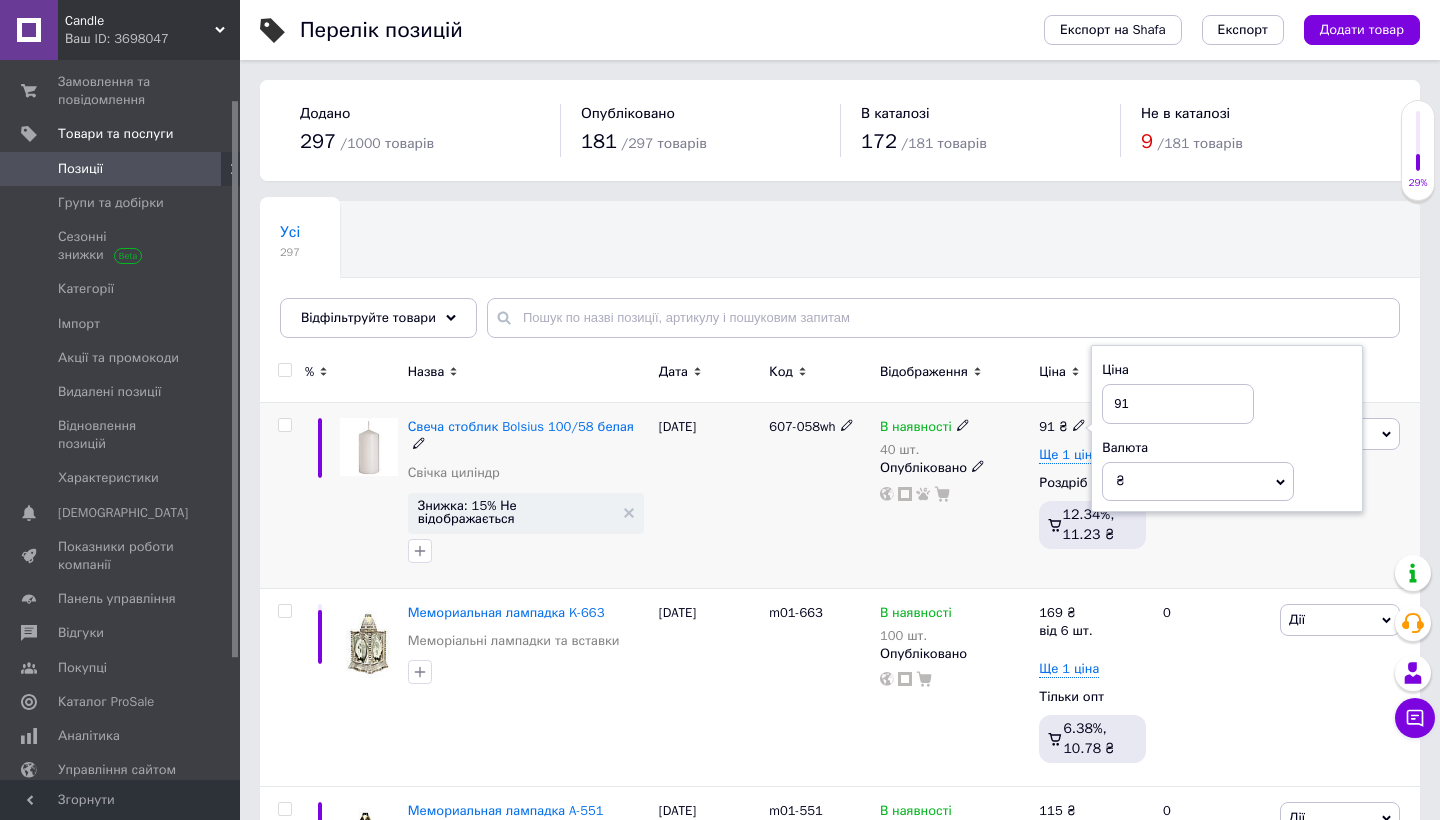 click at bounding box center (954, 494) 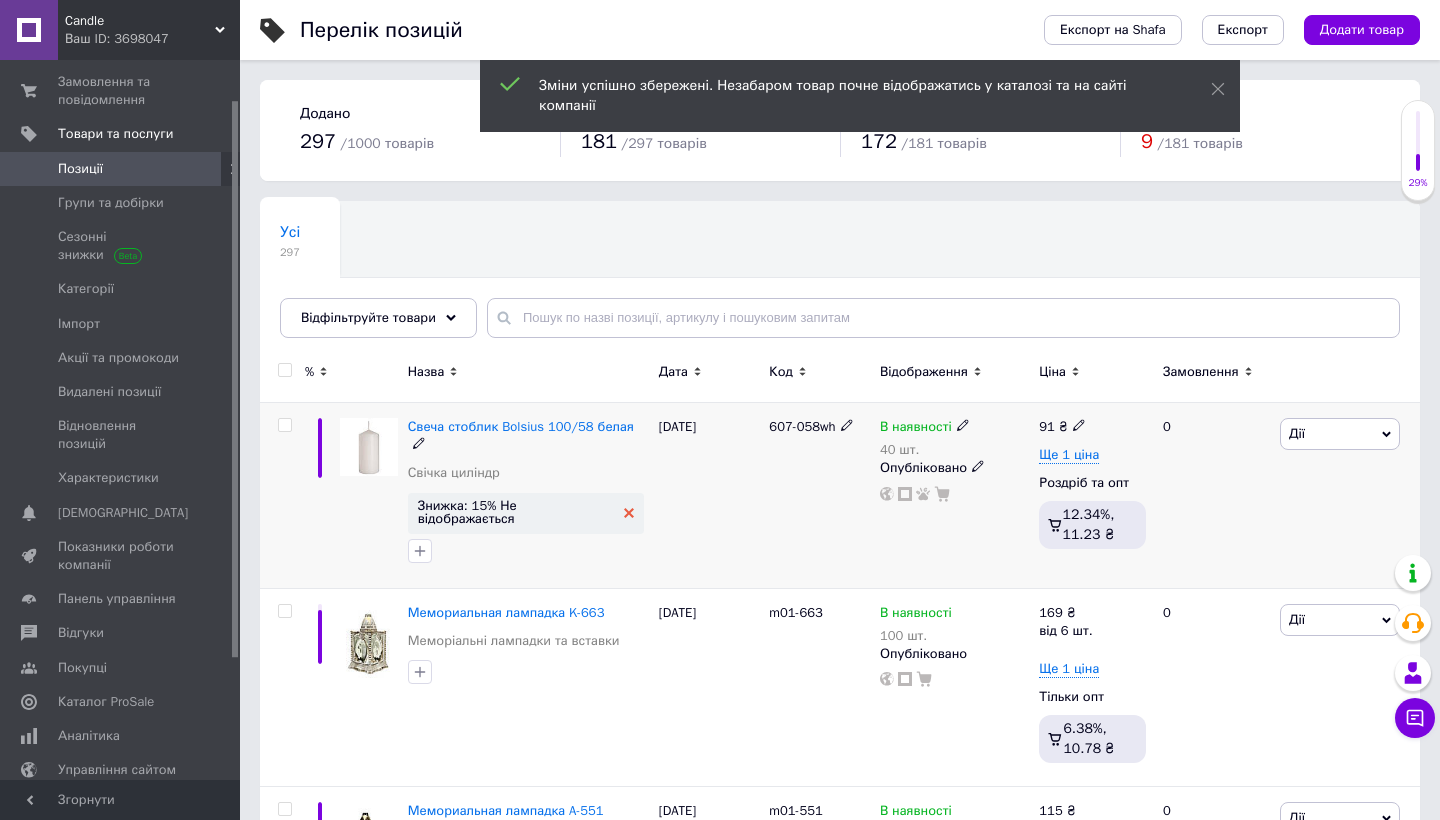 click 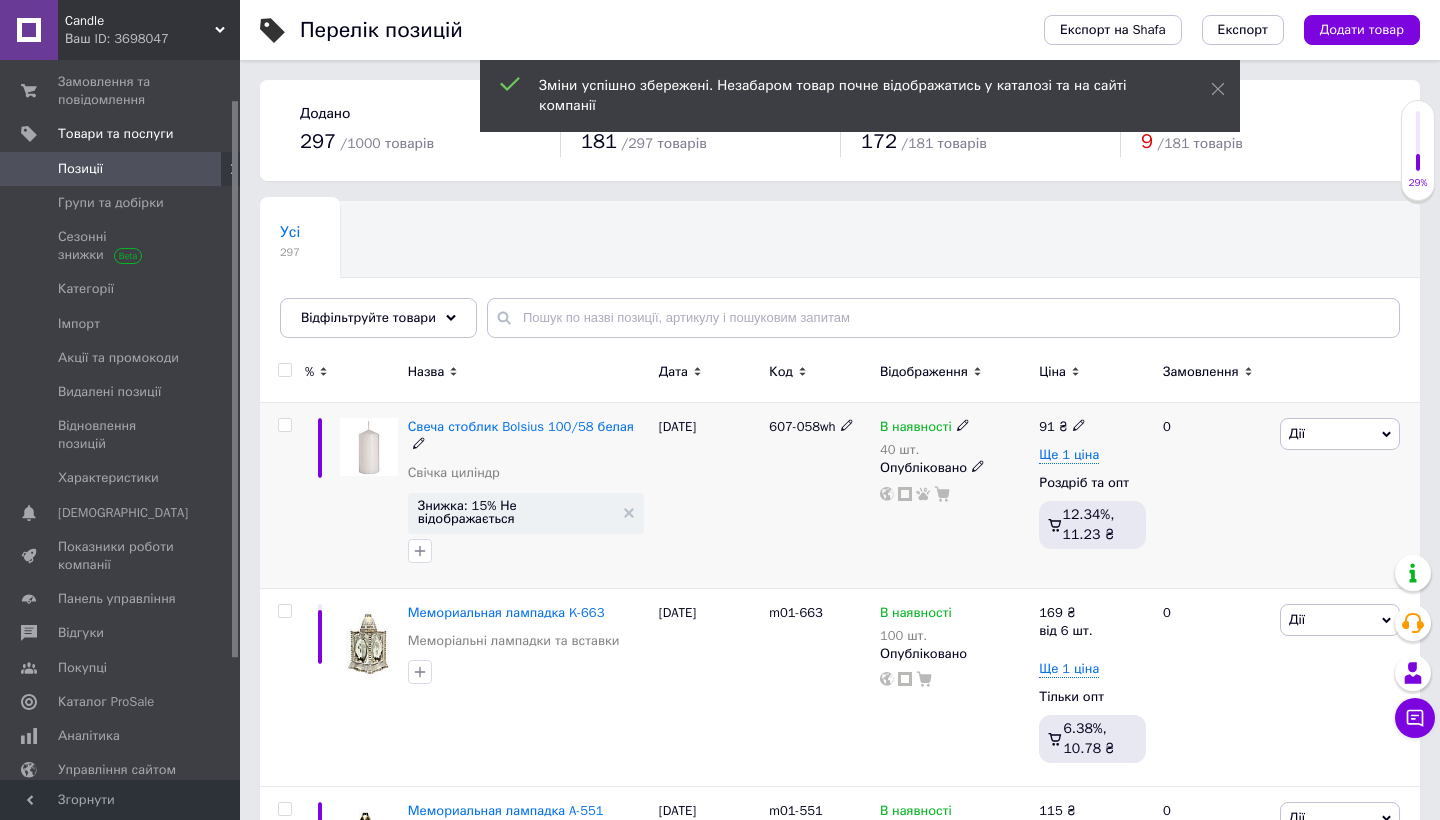 click on "Дії" at bounding box center [1340, 434] 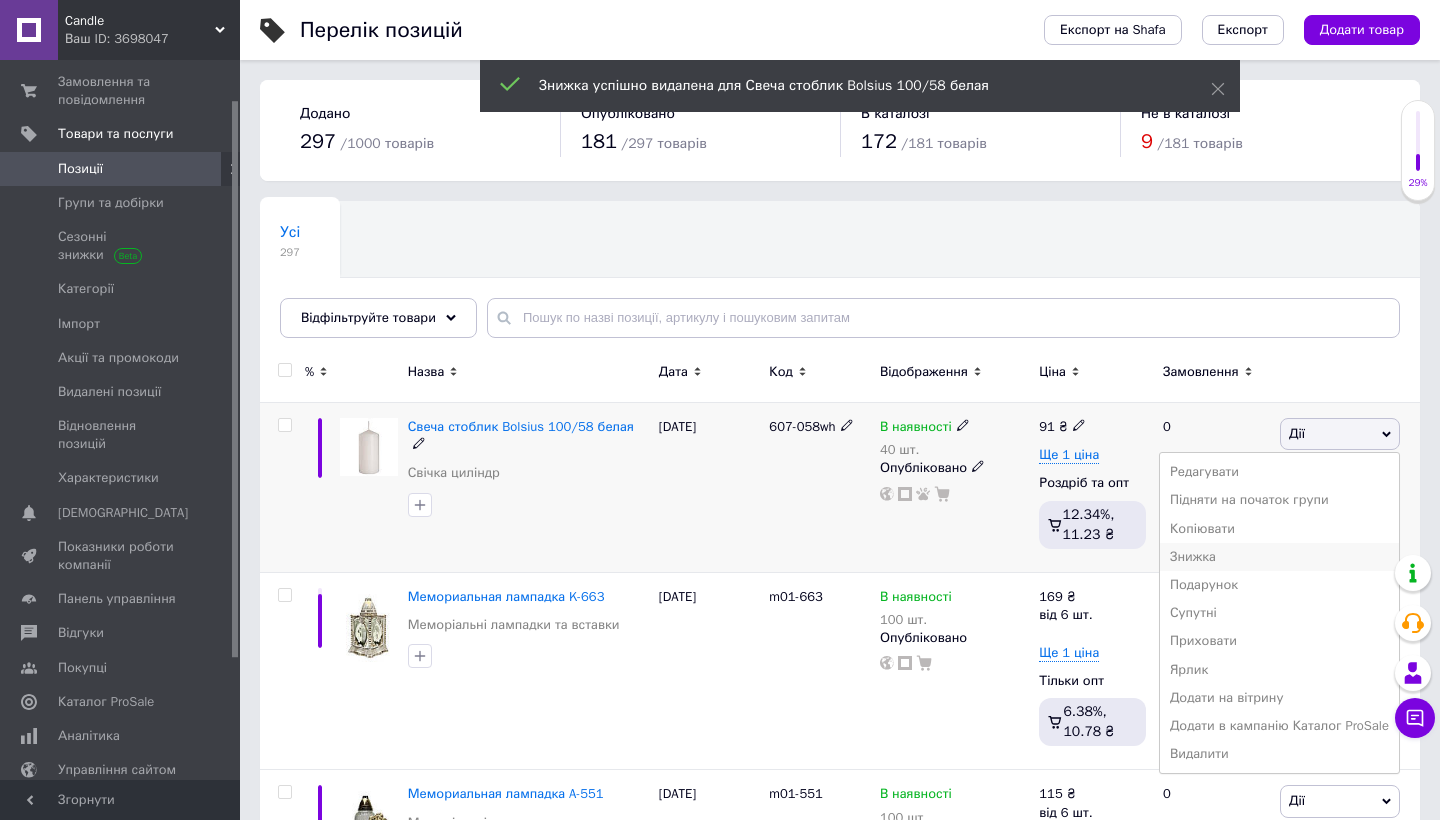 click on "Знижка" at bounding box center [1279, 557] 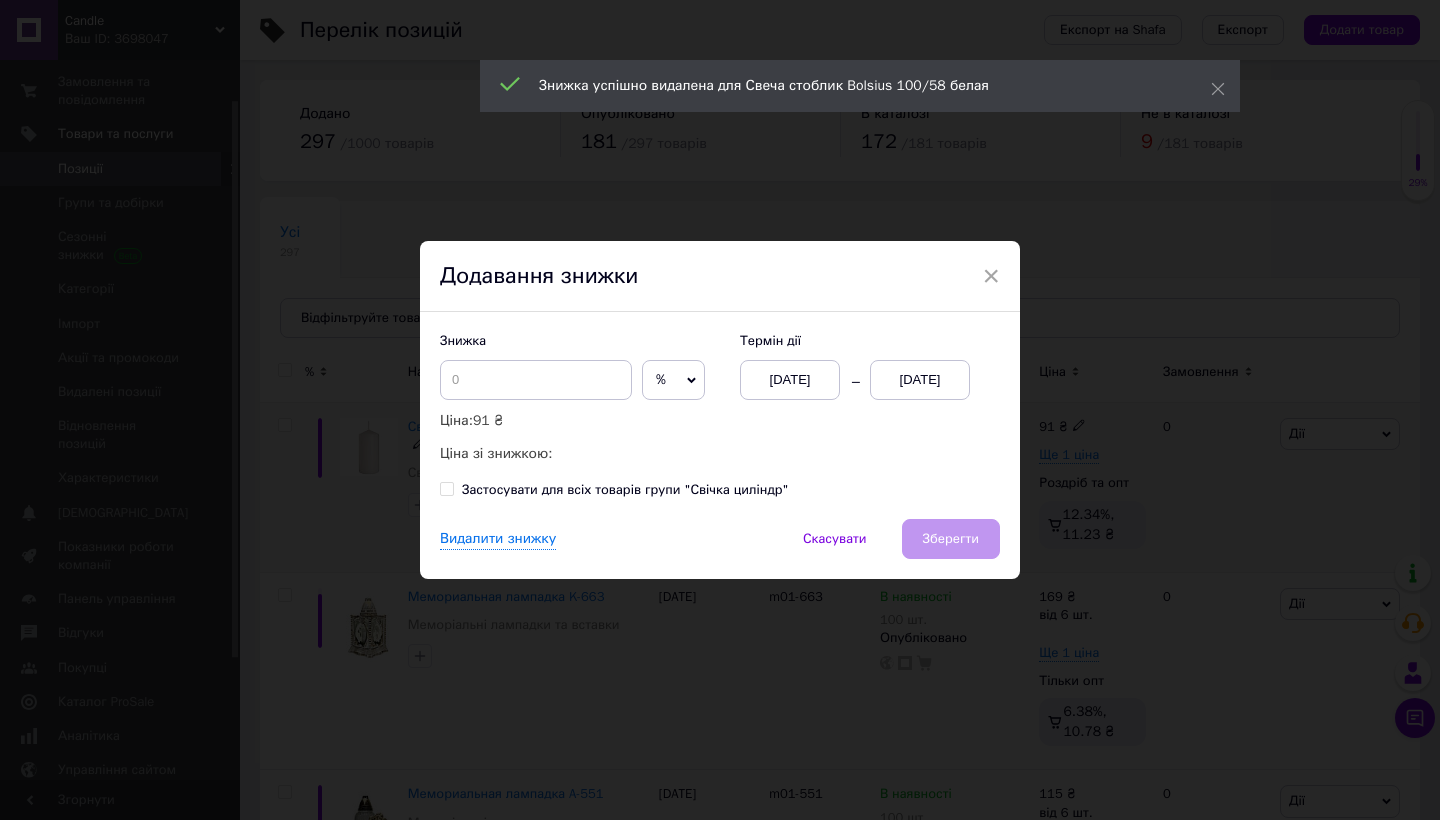 click on "[DATE]" at bounding box center (920, 380) 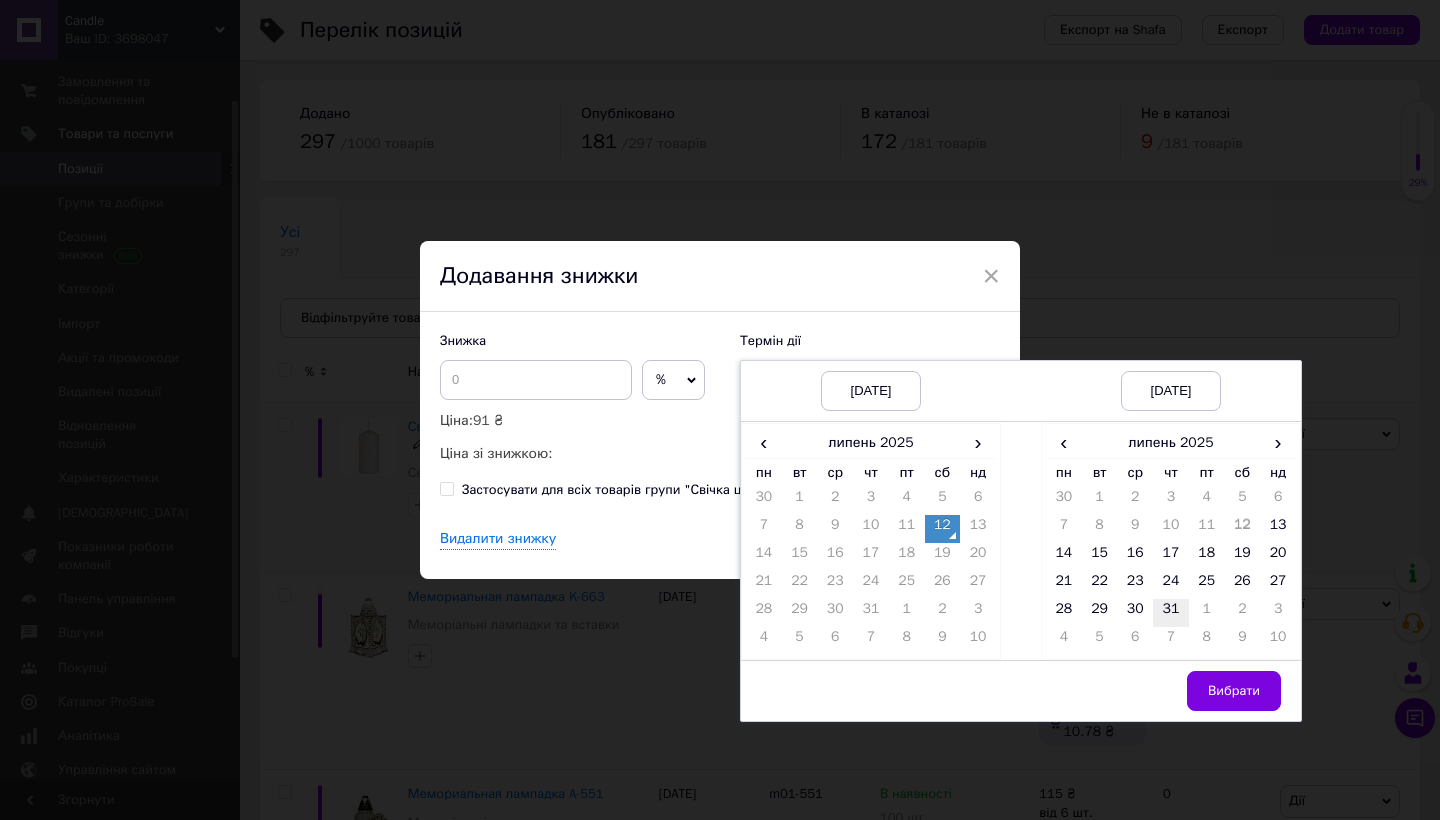 click on "31" at bounding box center (1171, 613) 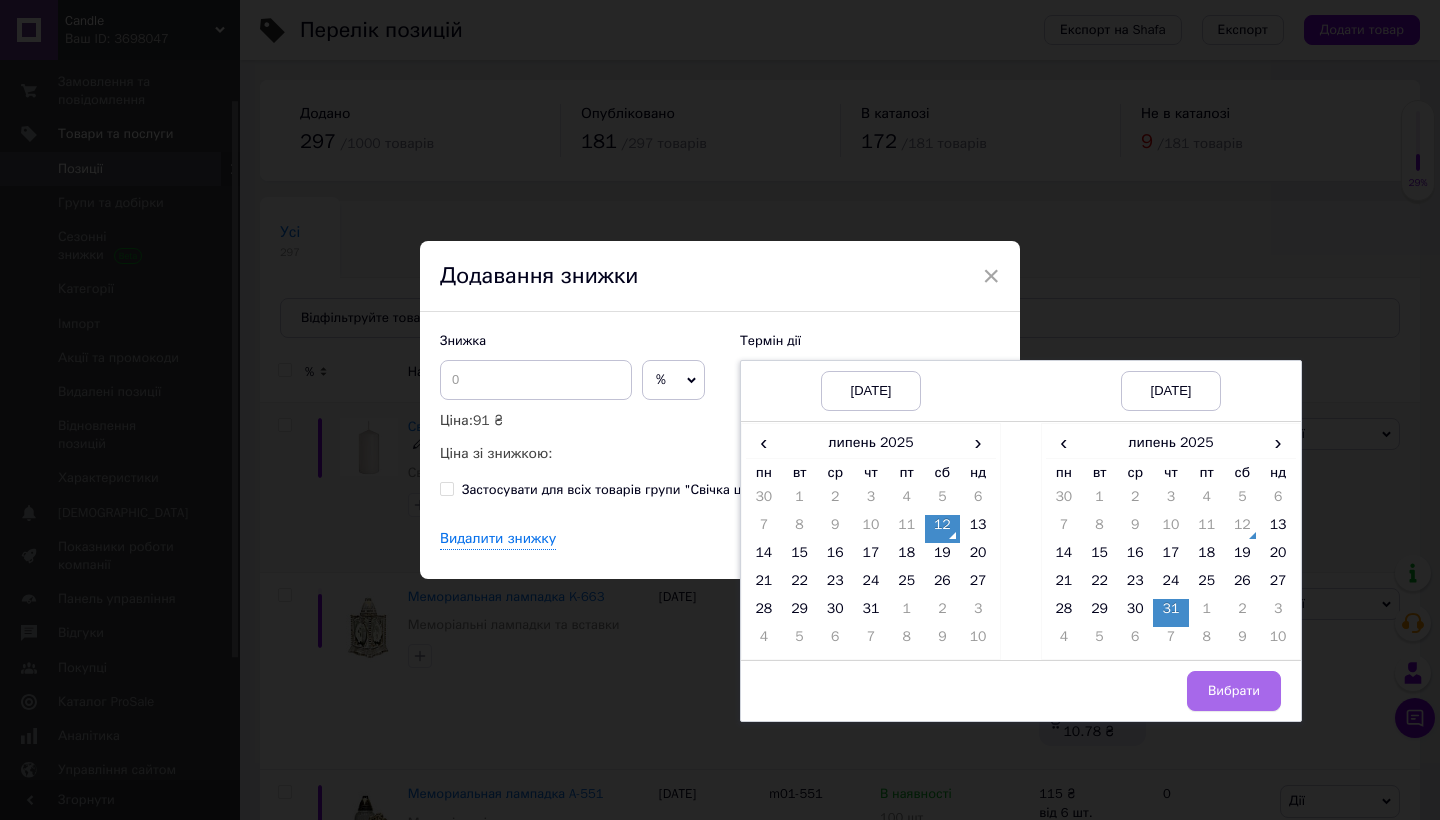 click on "Вибрати" at bounding box center [1234, 691] 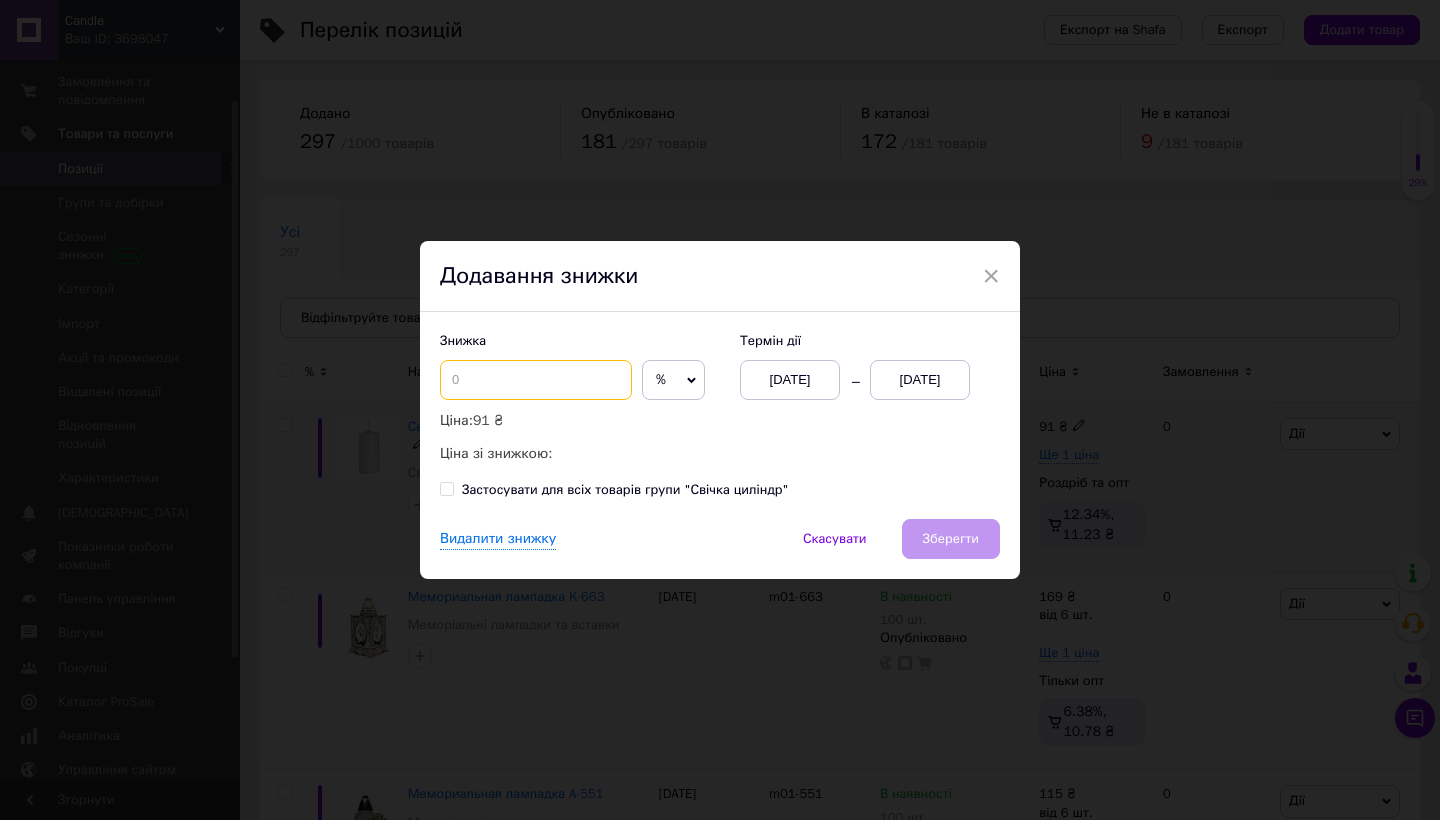 click at bounding box center (536, 380) 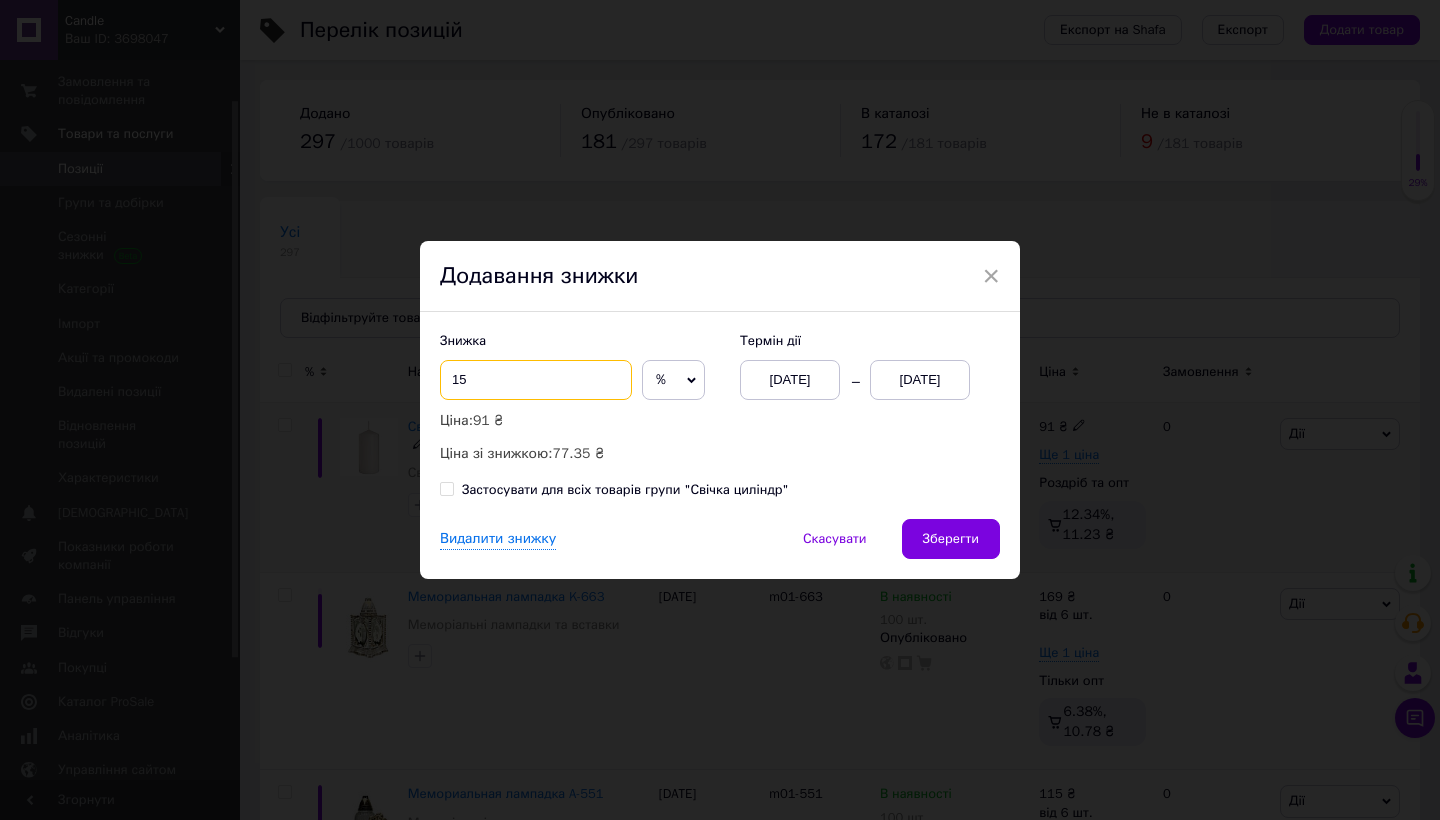 type on "15" 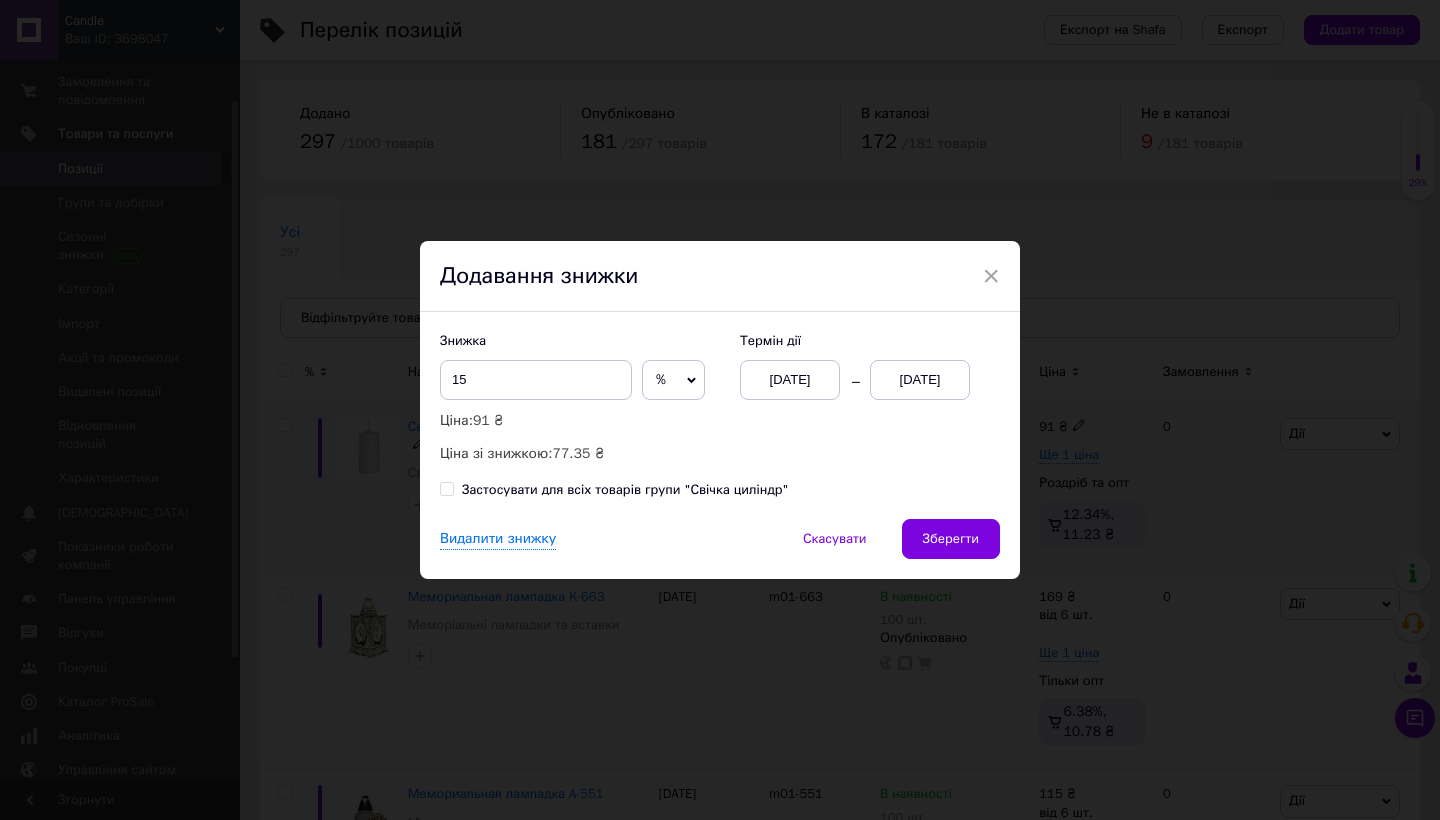 click on "Застосувати для всіх товарів групи "Свічка циліндр"" at bounding box center [446, 488] 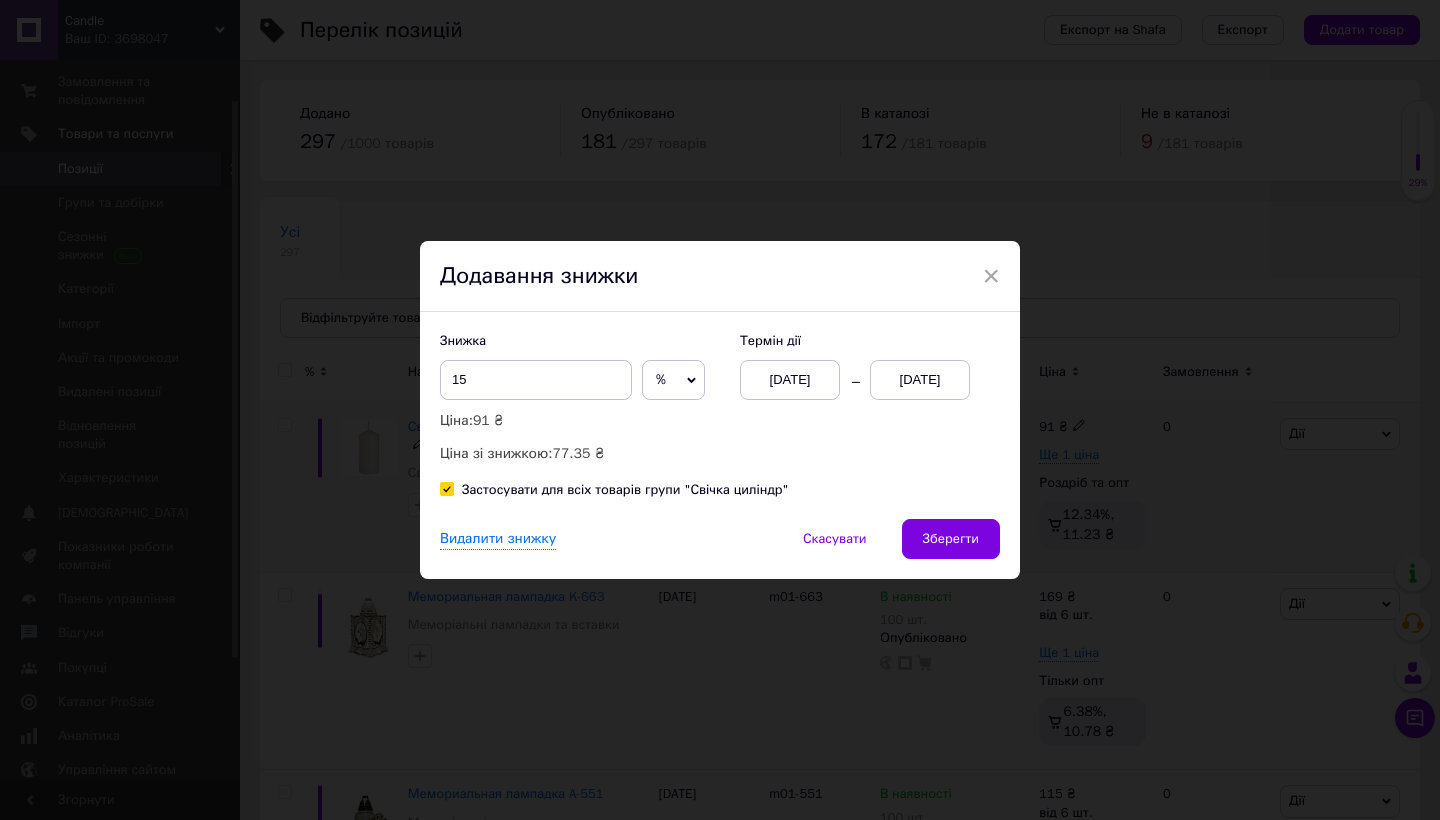 checkbox on "true" 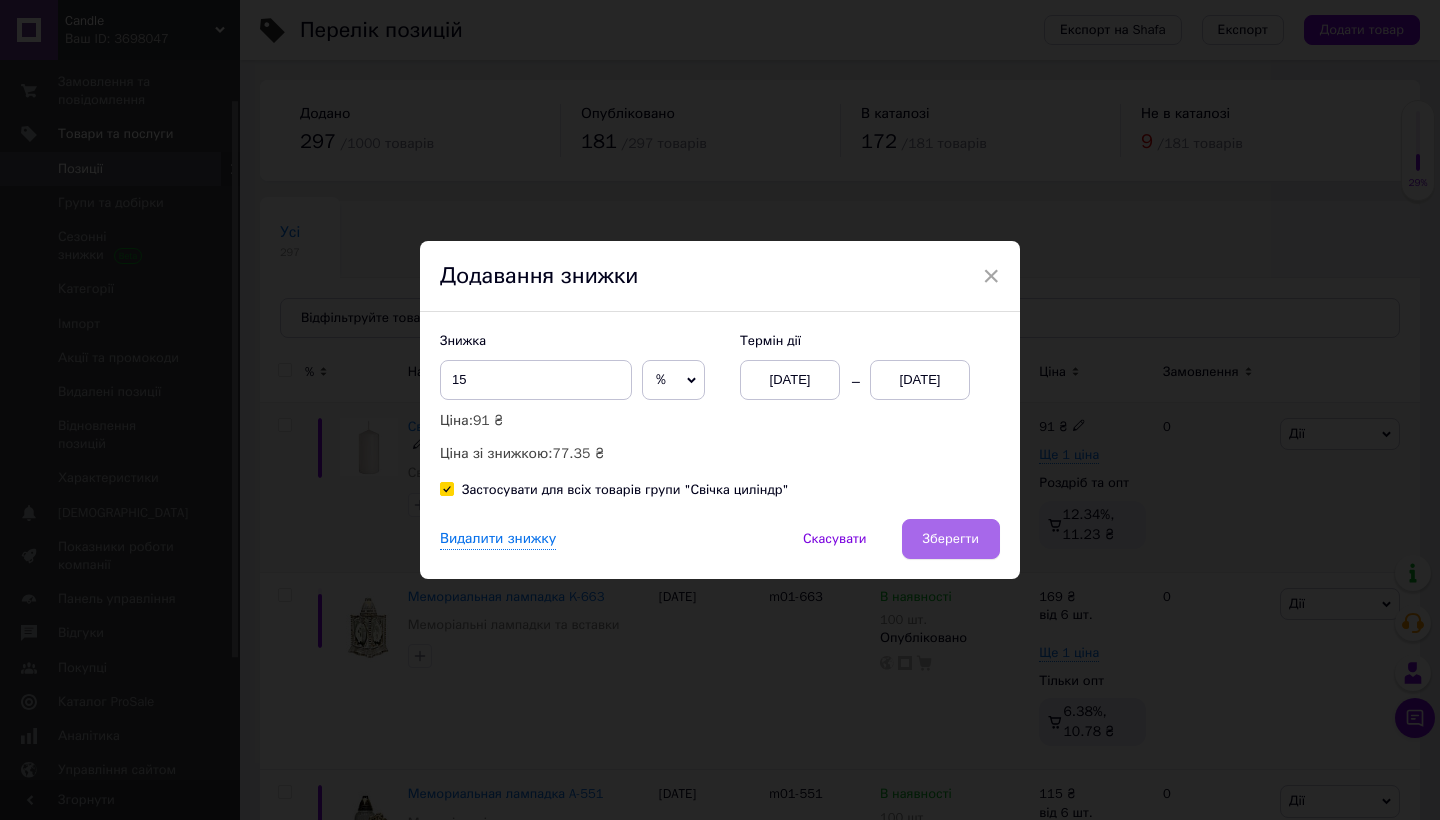 click on "Зберегти" at bounding box center (951, 539) 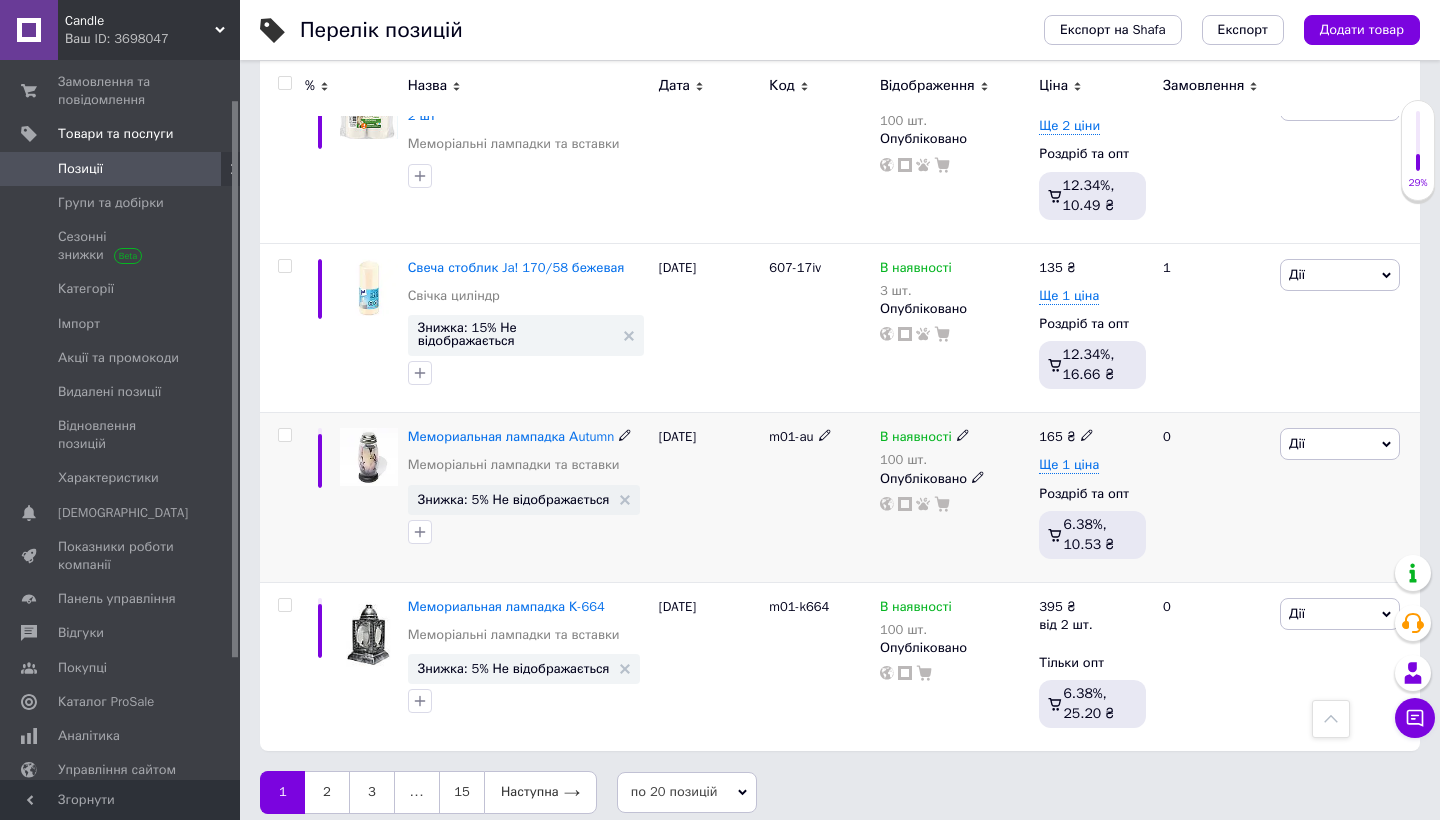 scroll, scrollTop: 3382, scrollLeft: 0, axis: vertical 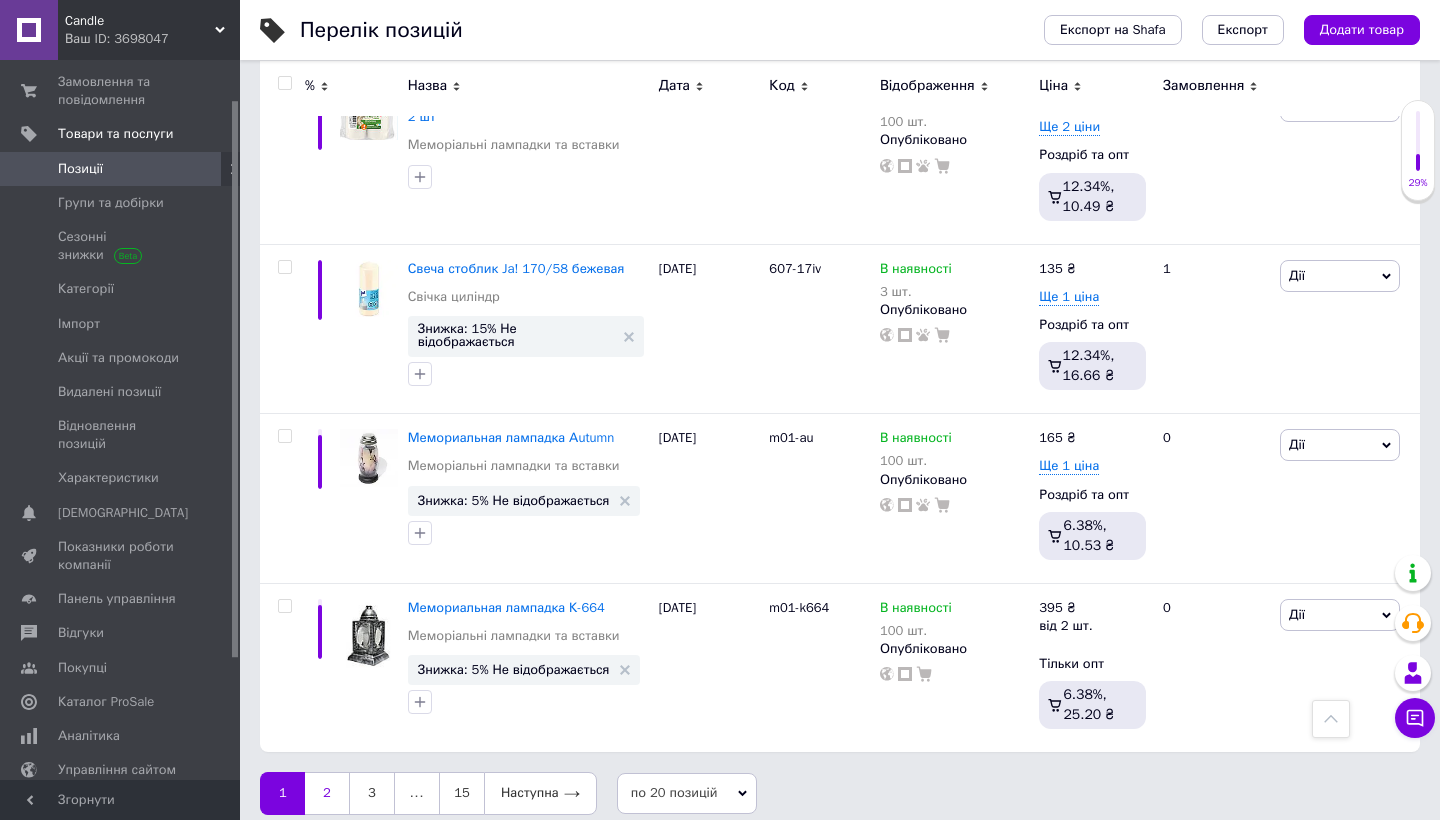 click on "2" at bounding box center [327, 793] 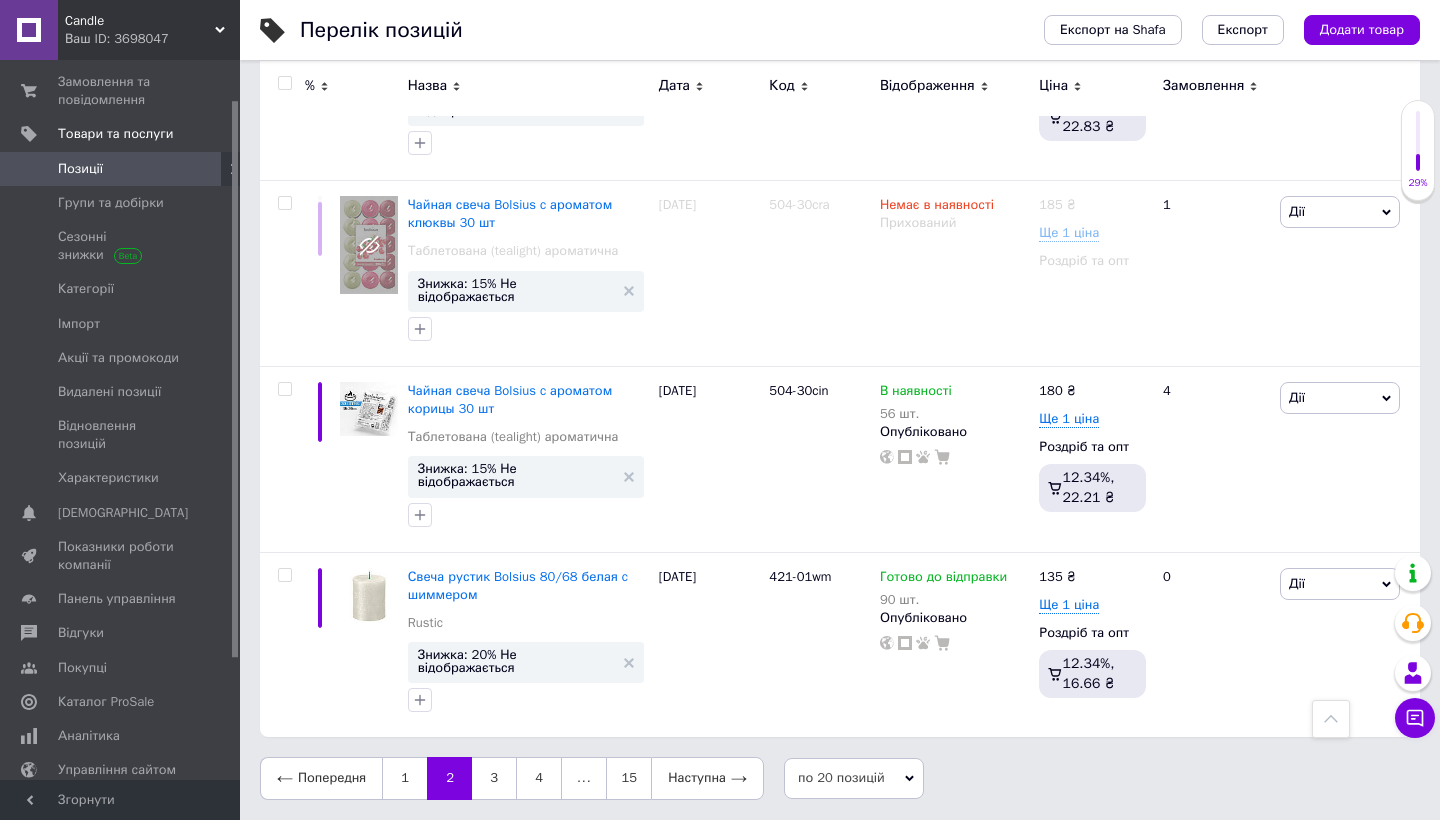 scroll, scrollTop: 3225, scrollLeft: 0, axis: vertical 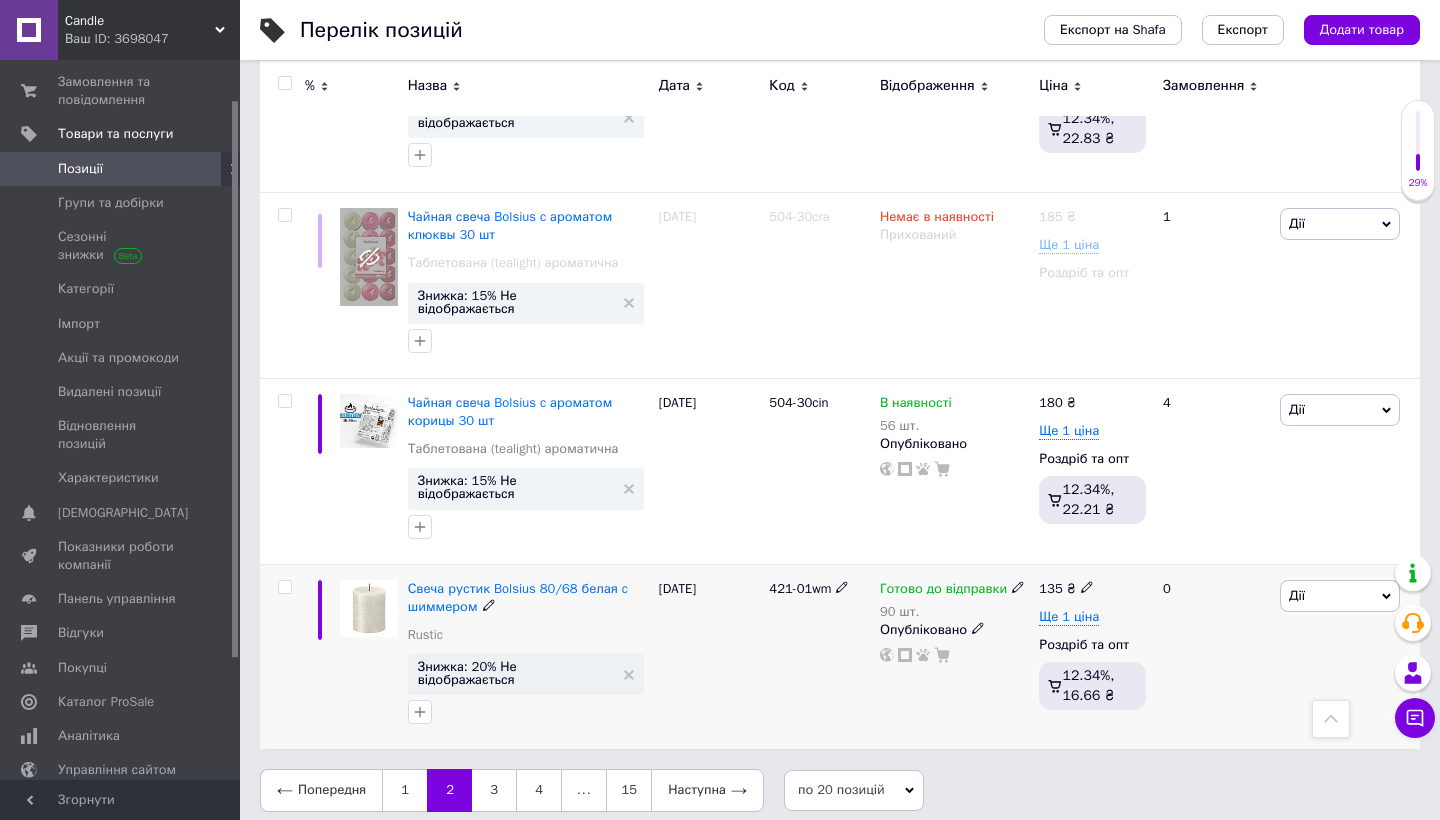 click on "Дії" at bounding box center [1340, 596] 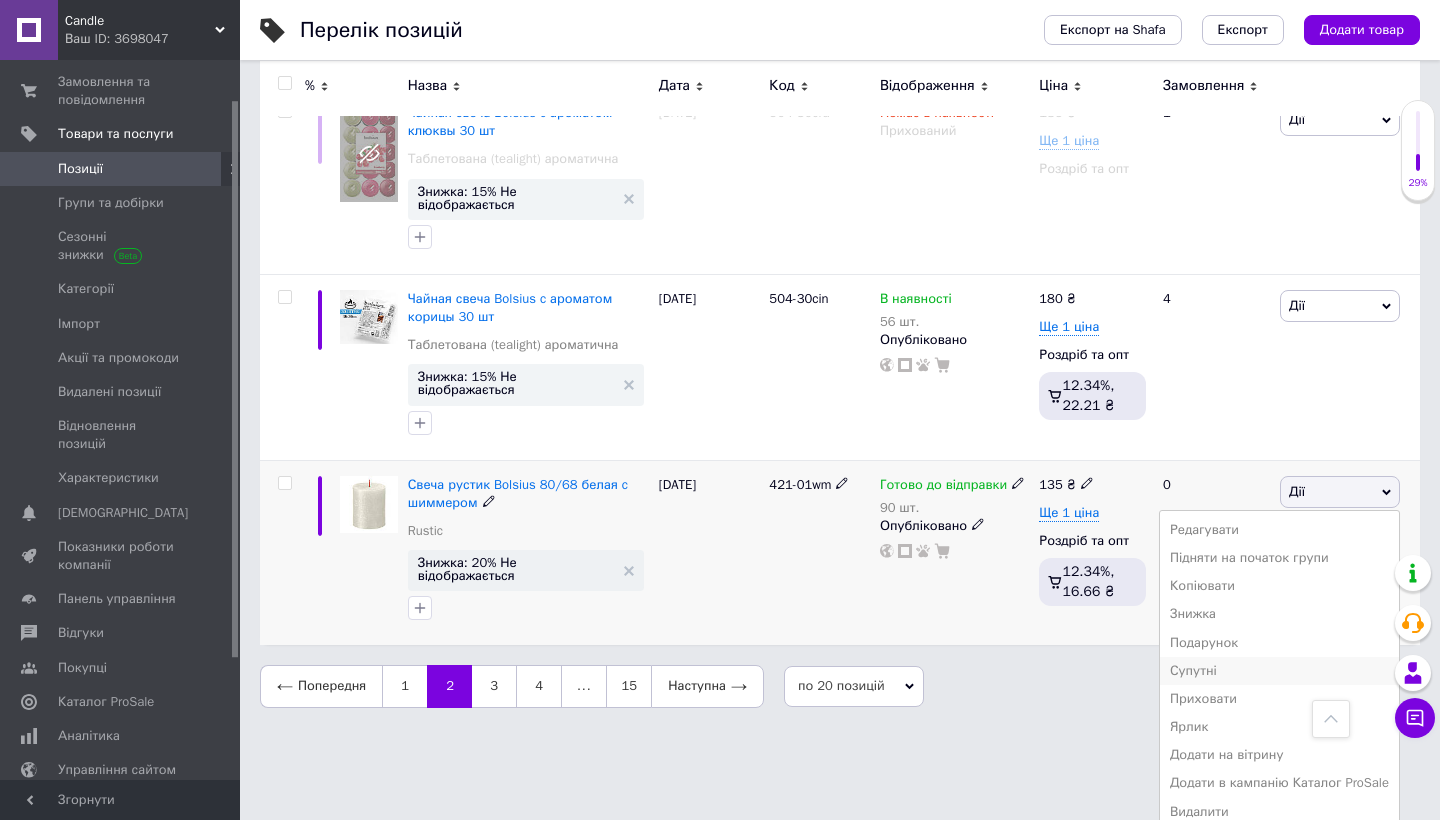 scroll, scrollTop: 3328, scrollLeft: 0, axis: vertical 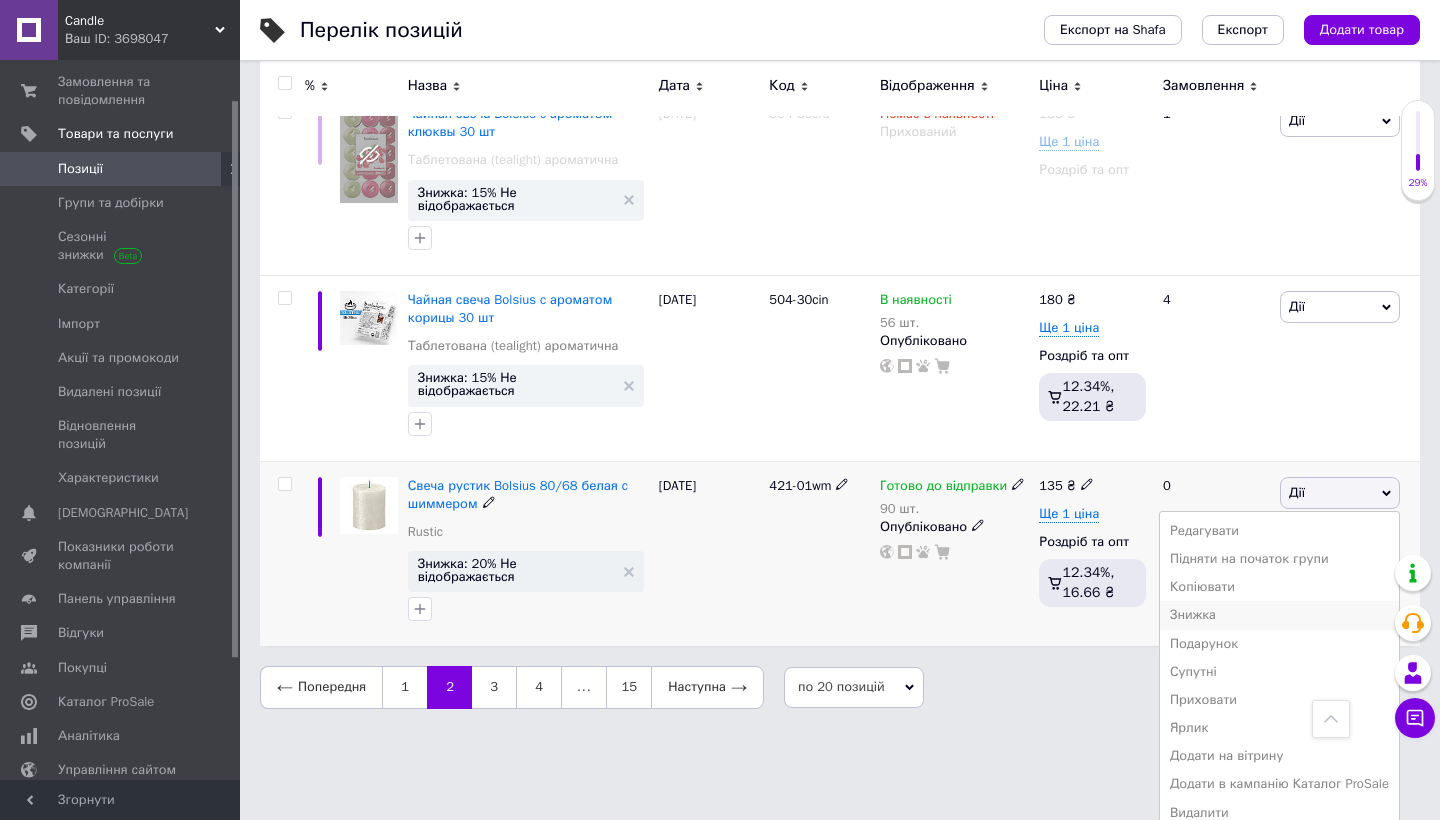 click on "Знижка" at bounding box center [1279, 615] 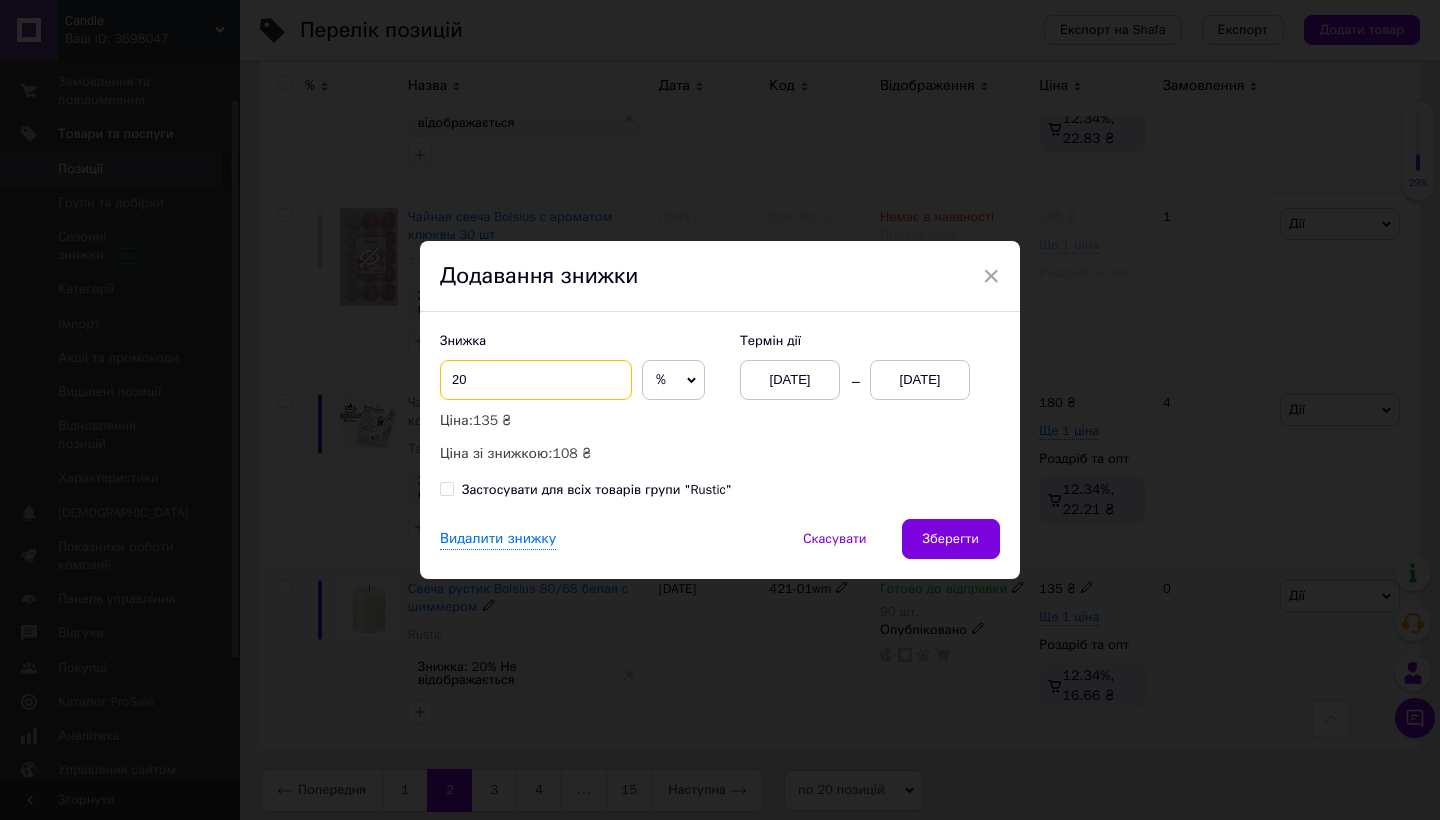 click on "20" at bounding box center (536, 380) 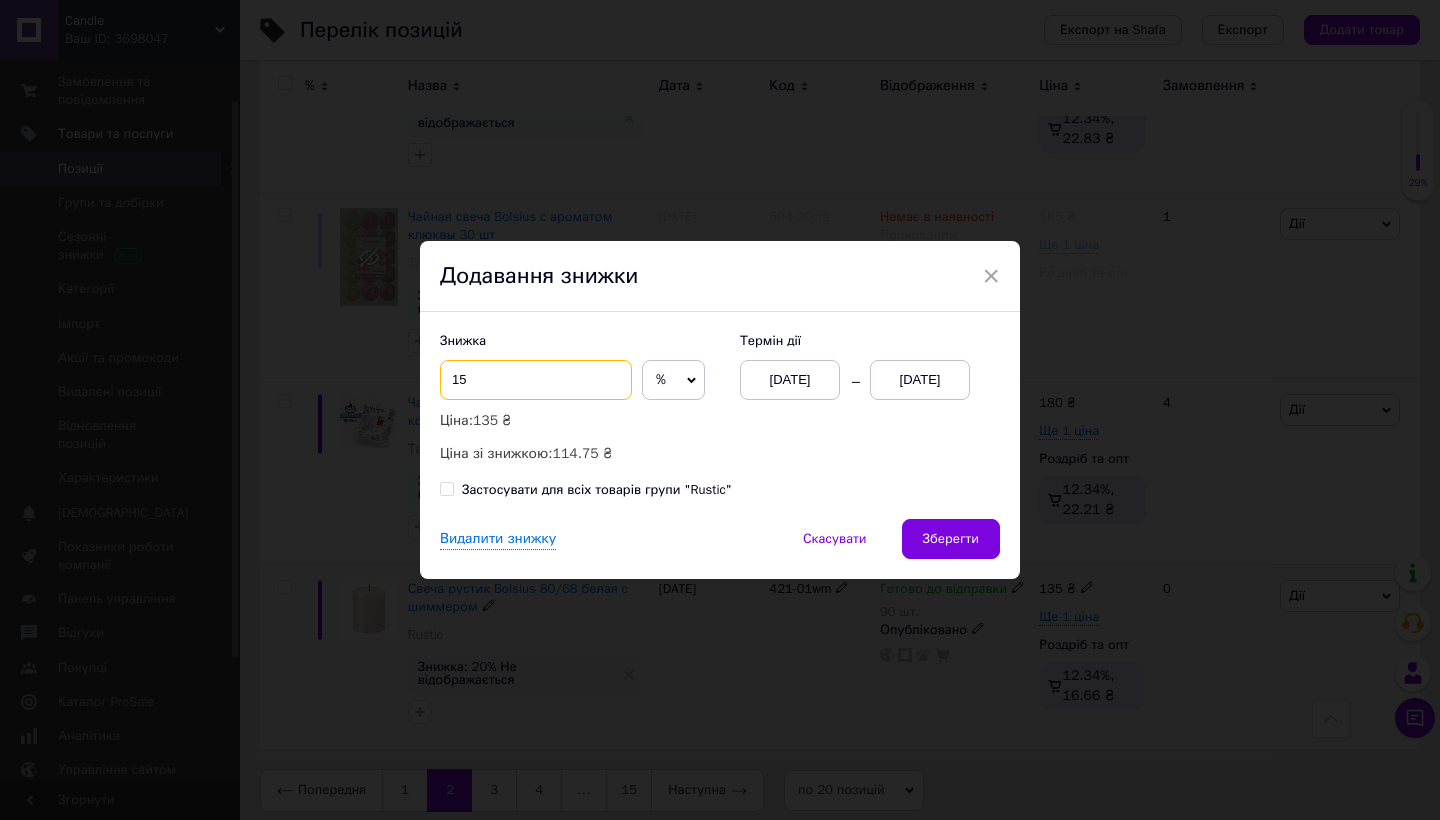 type on "15" 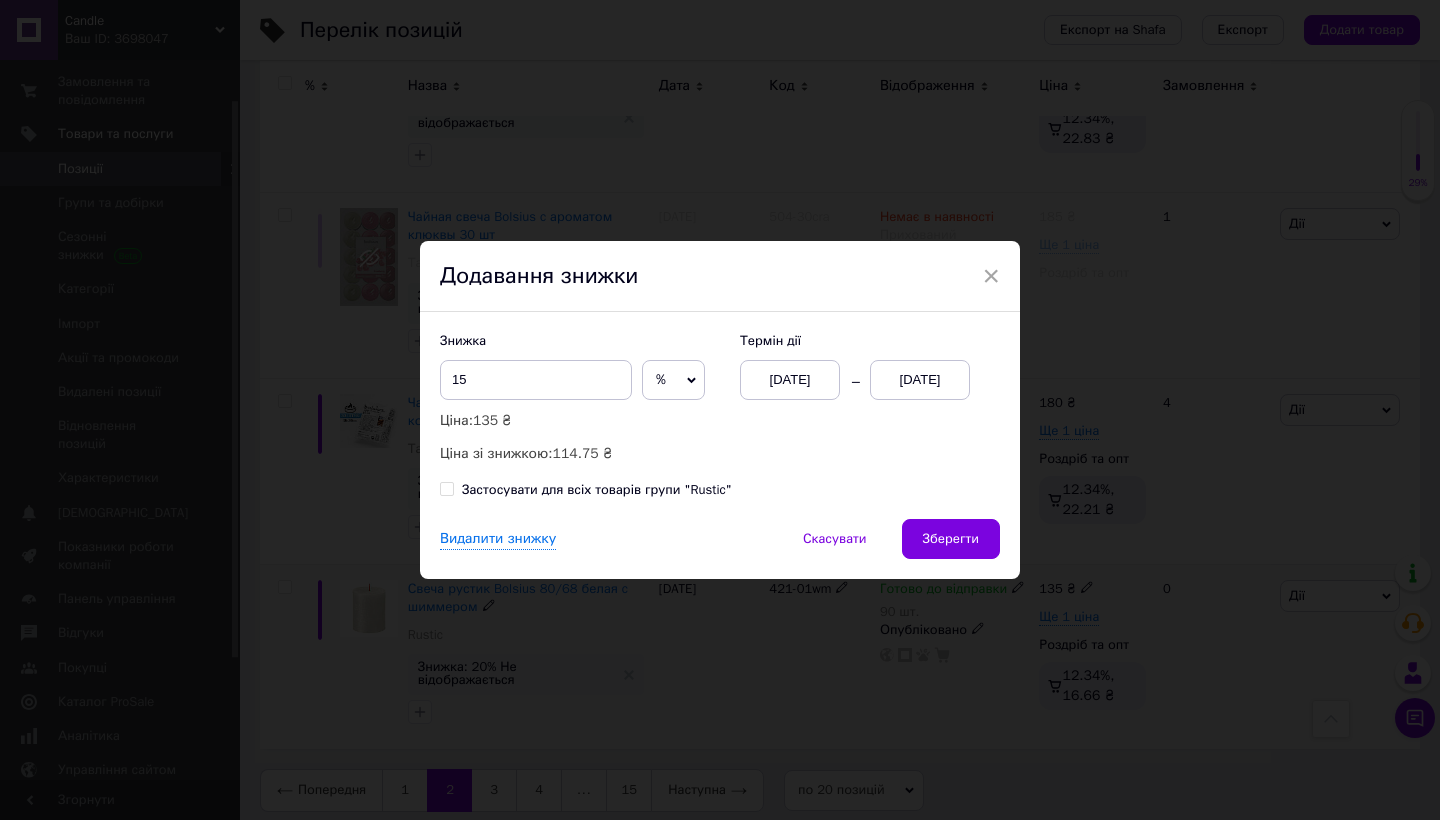 click on "Застосувати для всіх товарів групи "Rustic"" at bounding box center (446, 488) 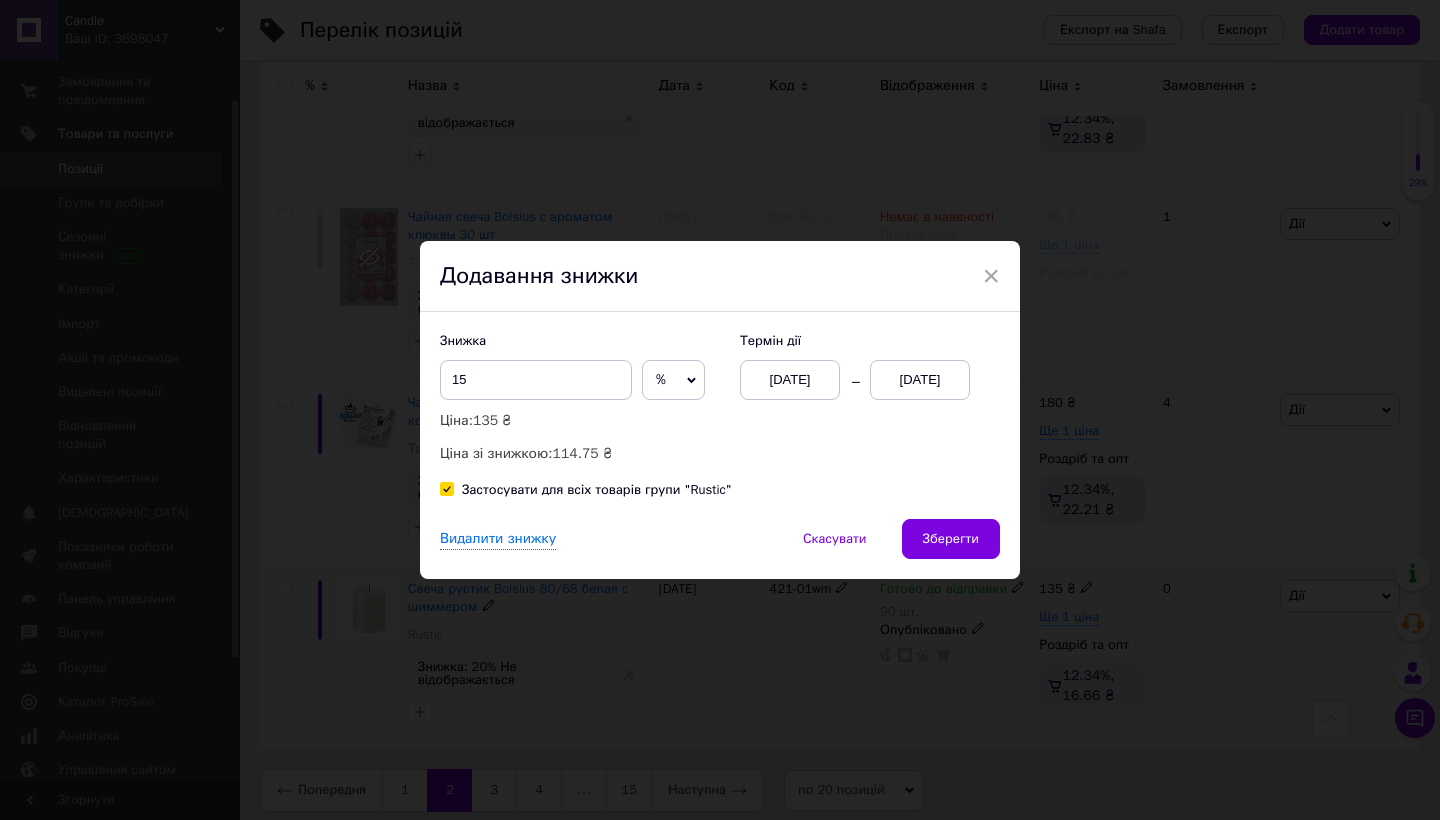 checkbox on "true" 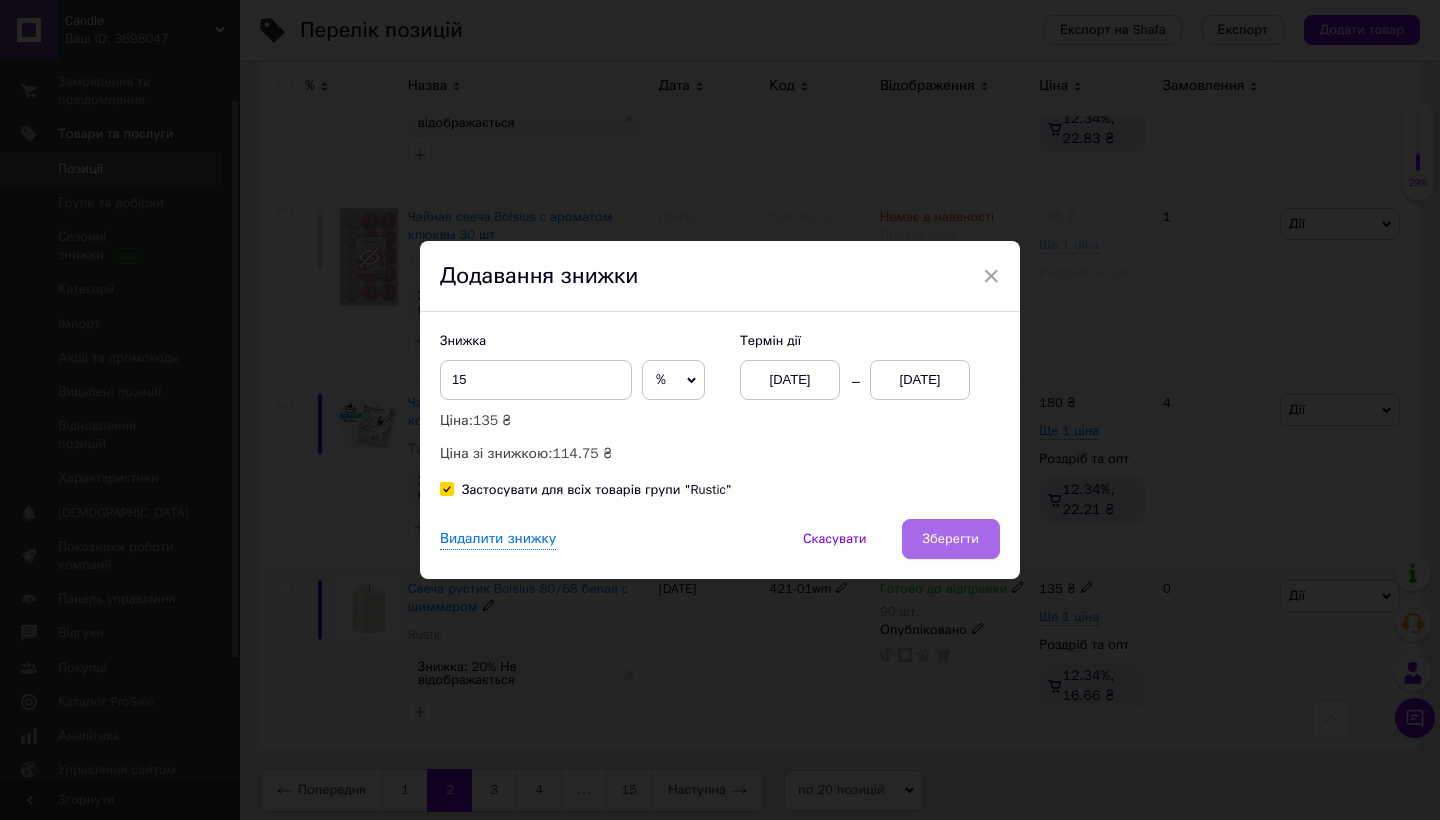 click on "Зберегти" at bounding box center (951, 539) 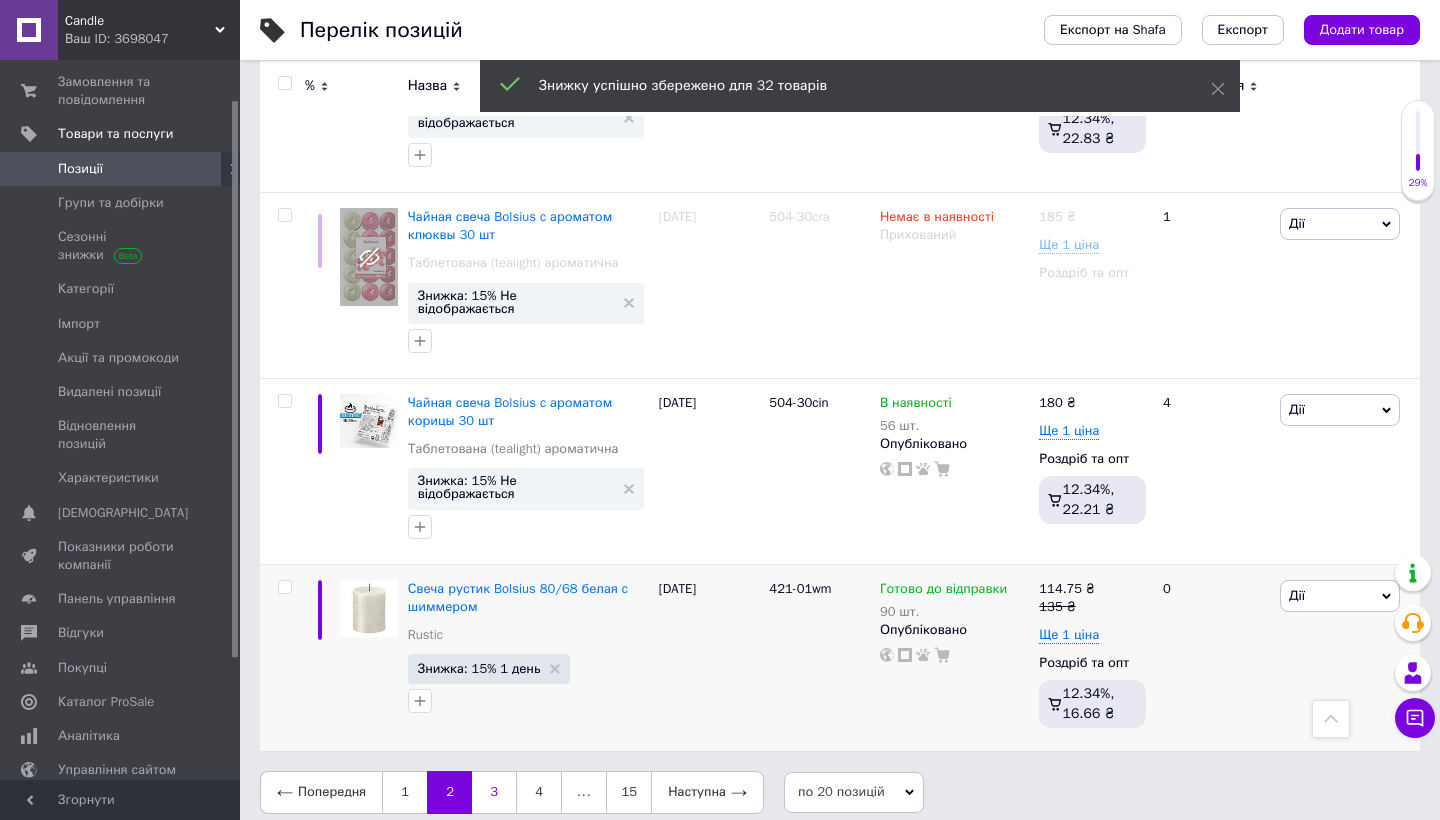 click on "3" at bounding box center (494, 792) 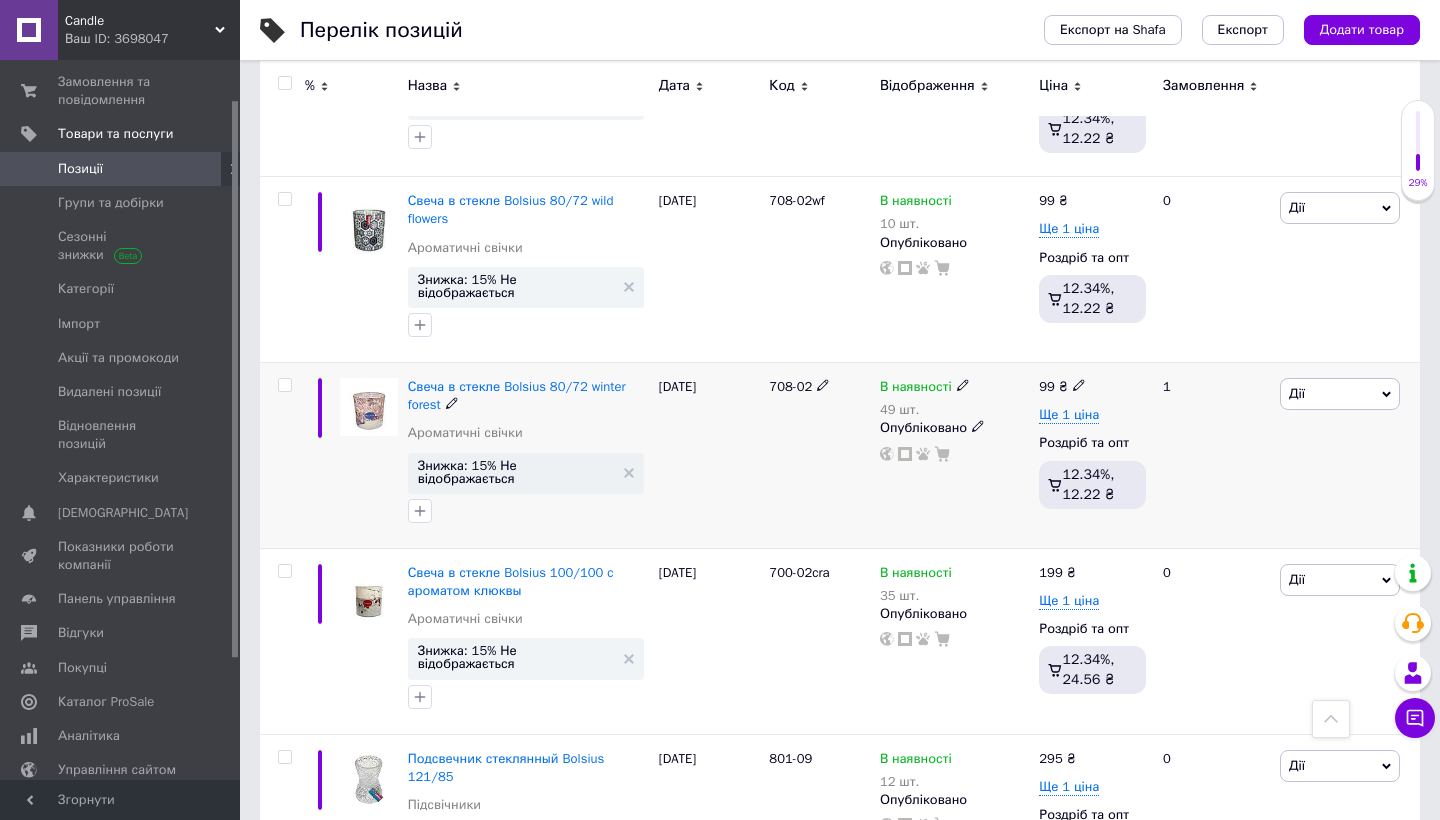 scroll, scrollTop: 1833, scrollLeft: 0, axis: vertical 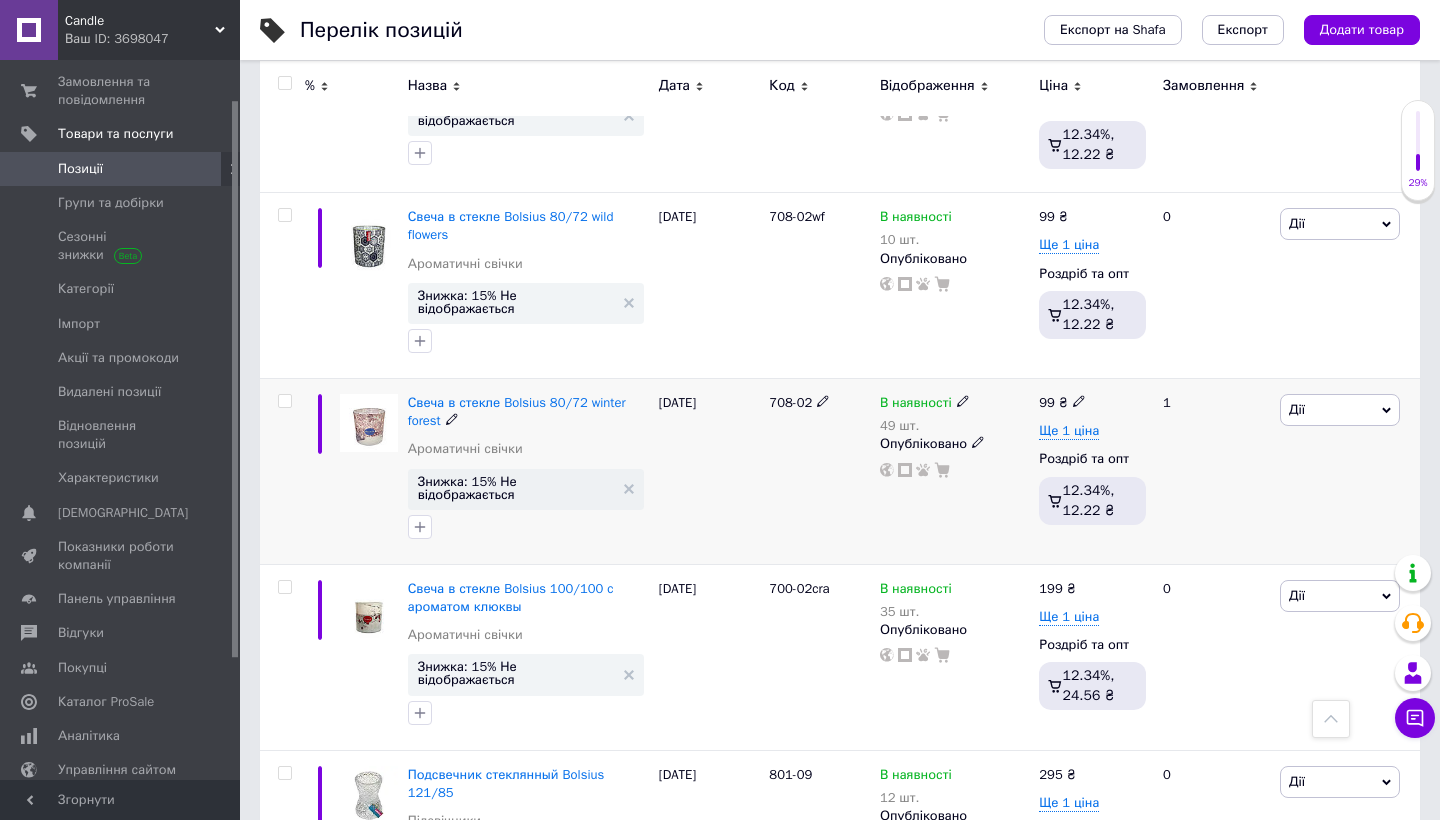 click 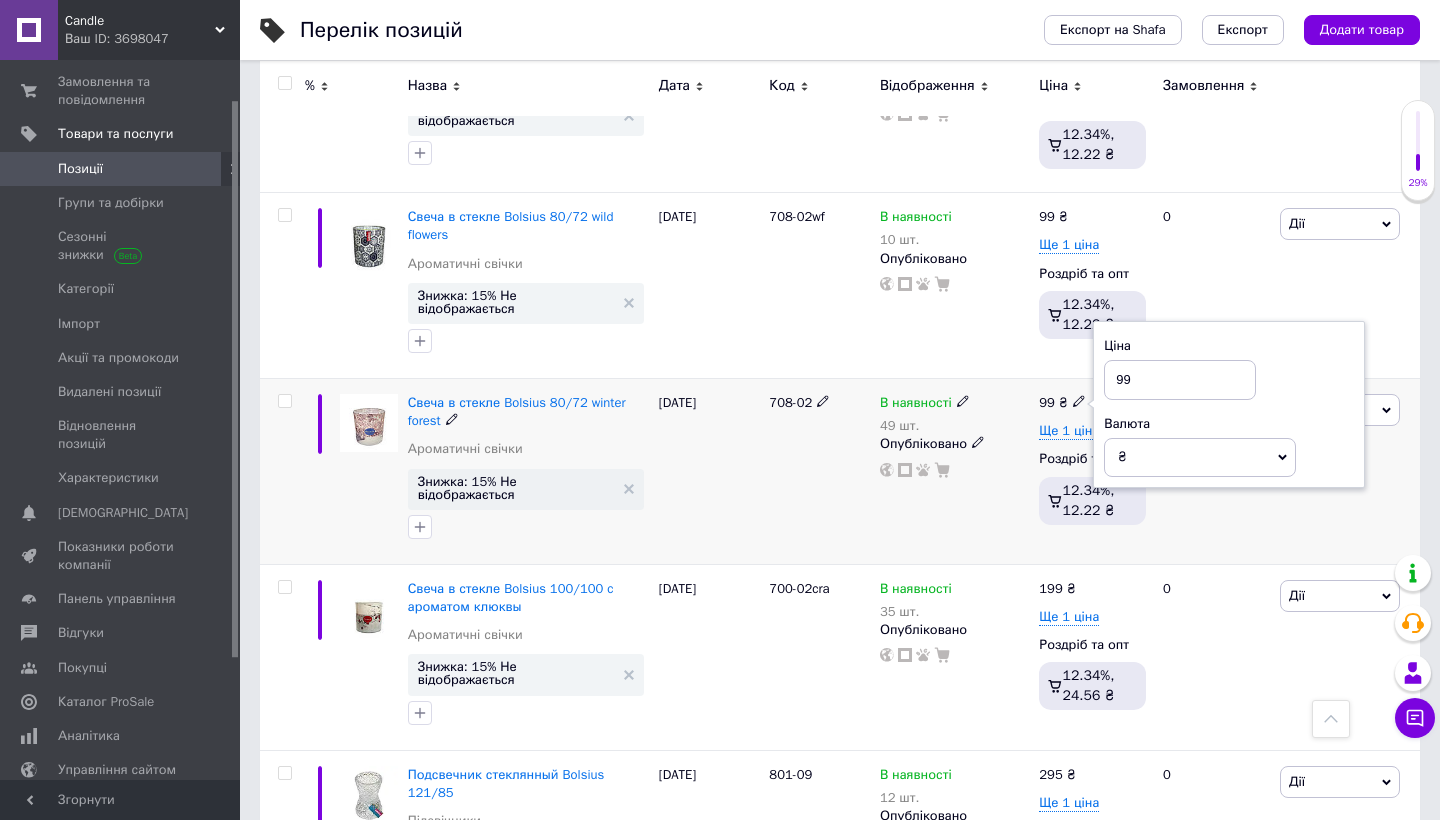 click on "1" at bounding box center (1213, 472) 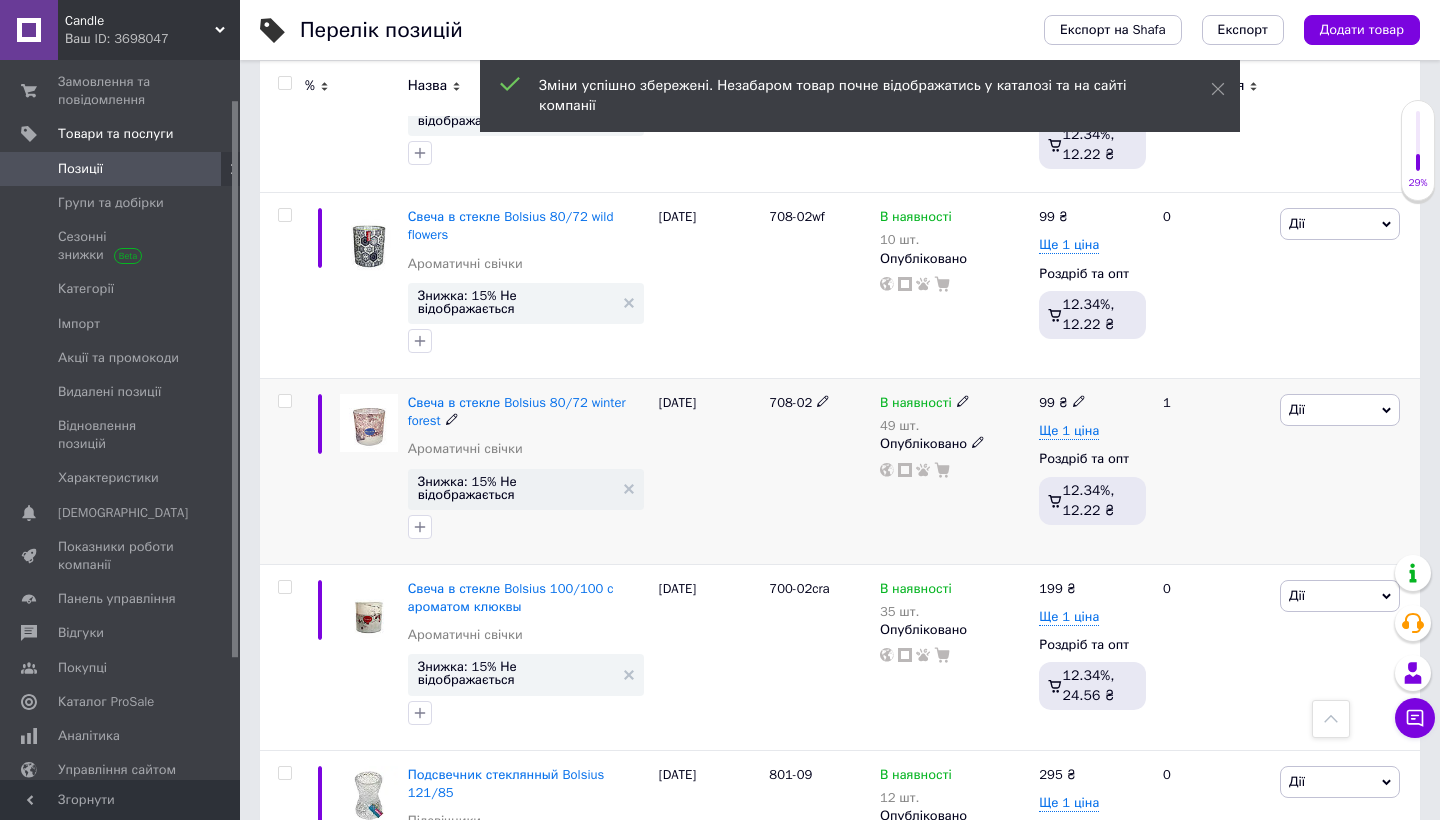 click on "Дії" at bounding box center (1340, 410) 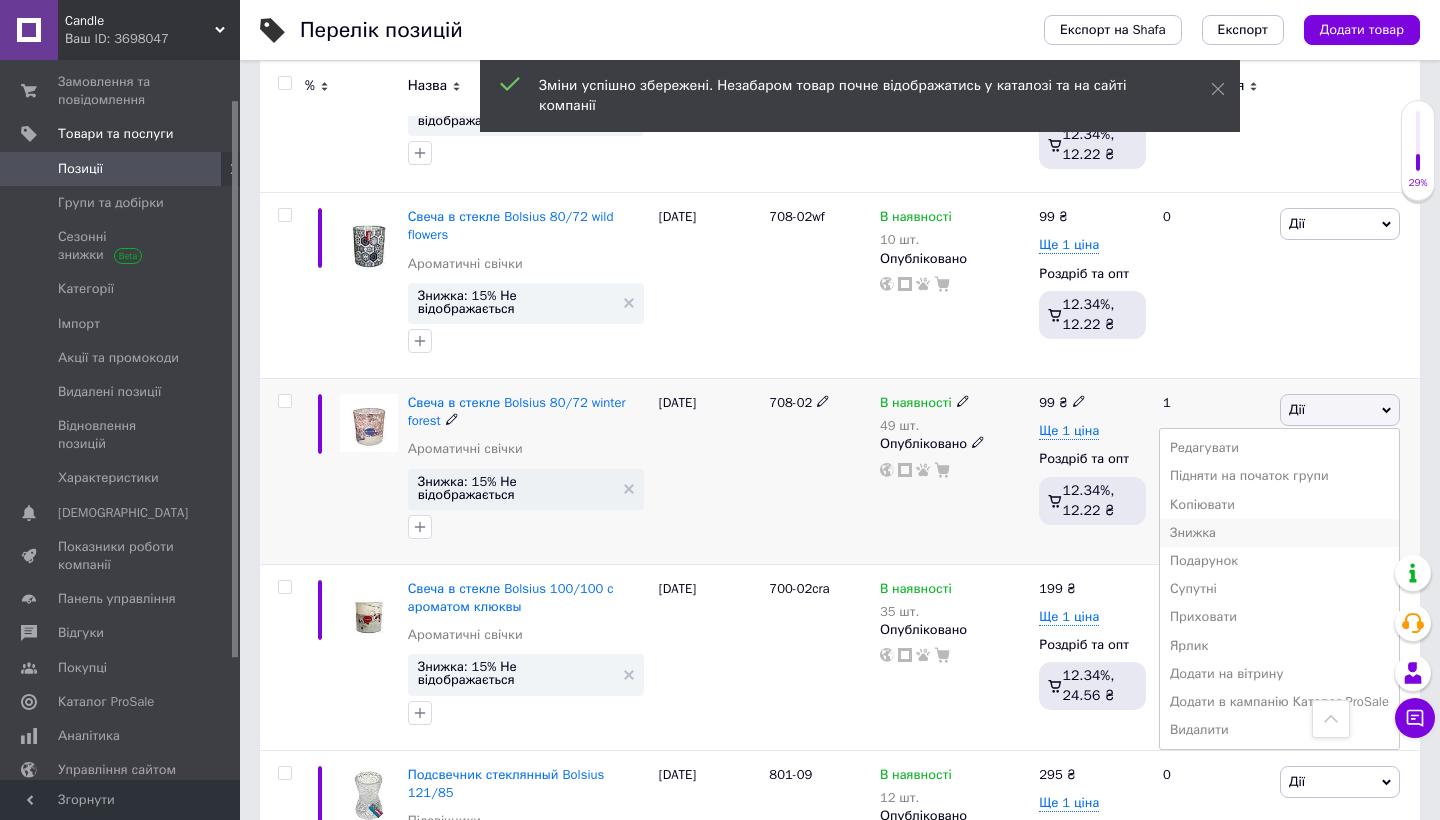 click on "Знижка" at bounding box center (1279, 533) 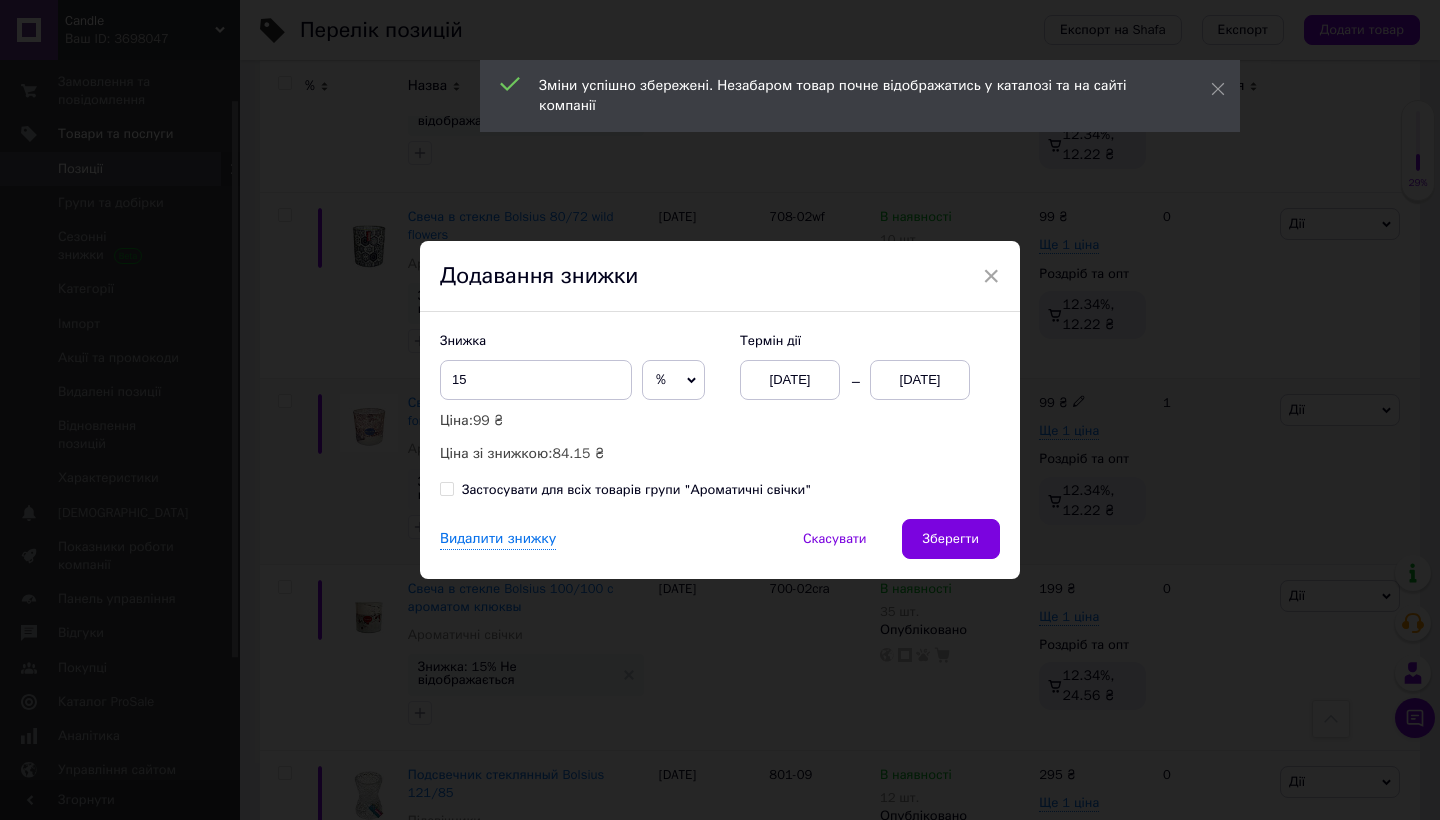 click on "Застосувати для всіх товарів групи "Ароматичні свічки"" at bounding box center [446, 488] 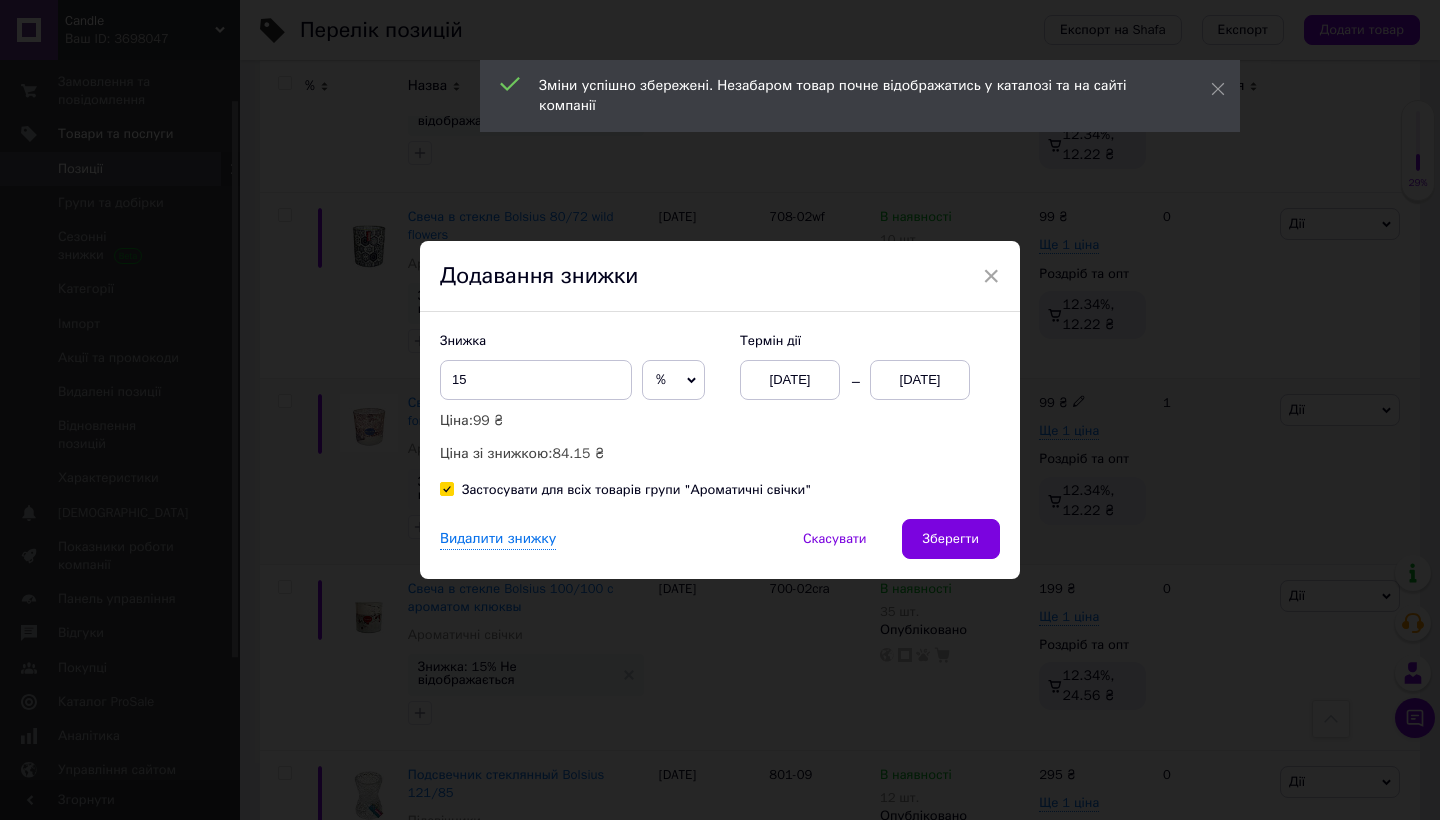 checkbox on "true" 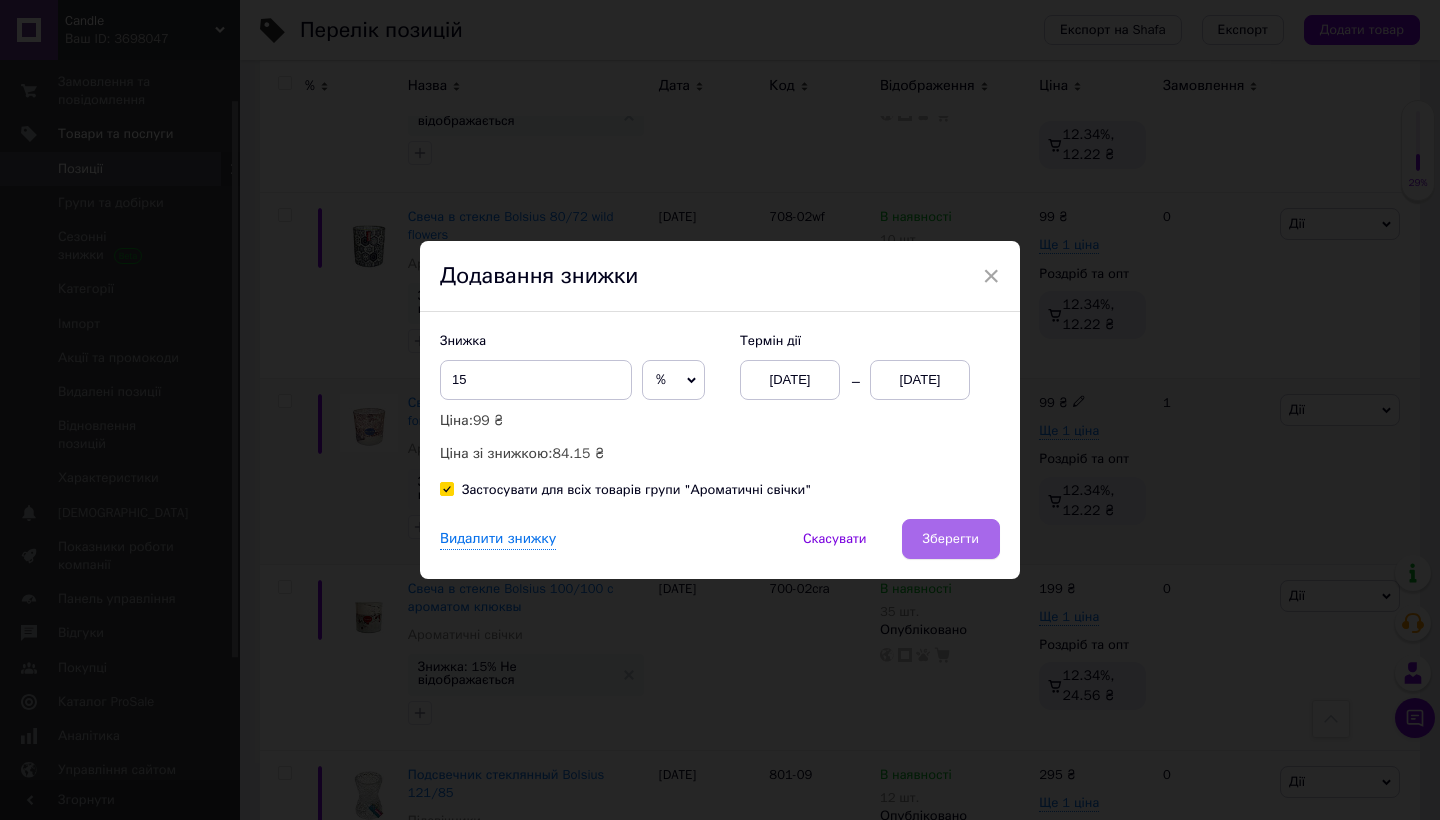 click on "Зберегти" at bounding box center (951, 539) 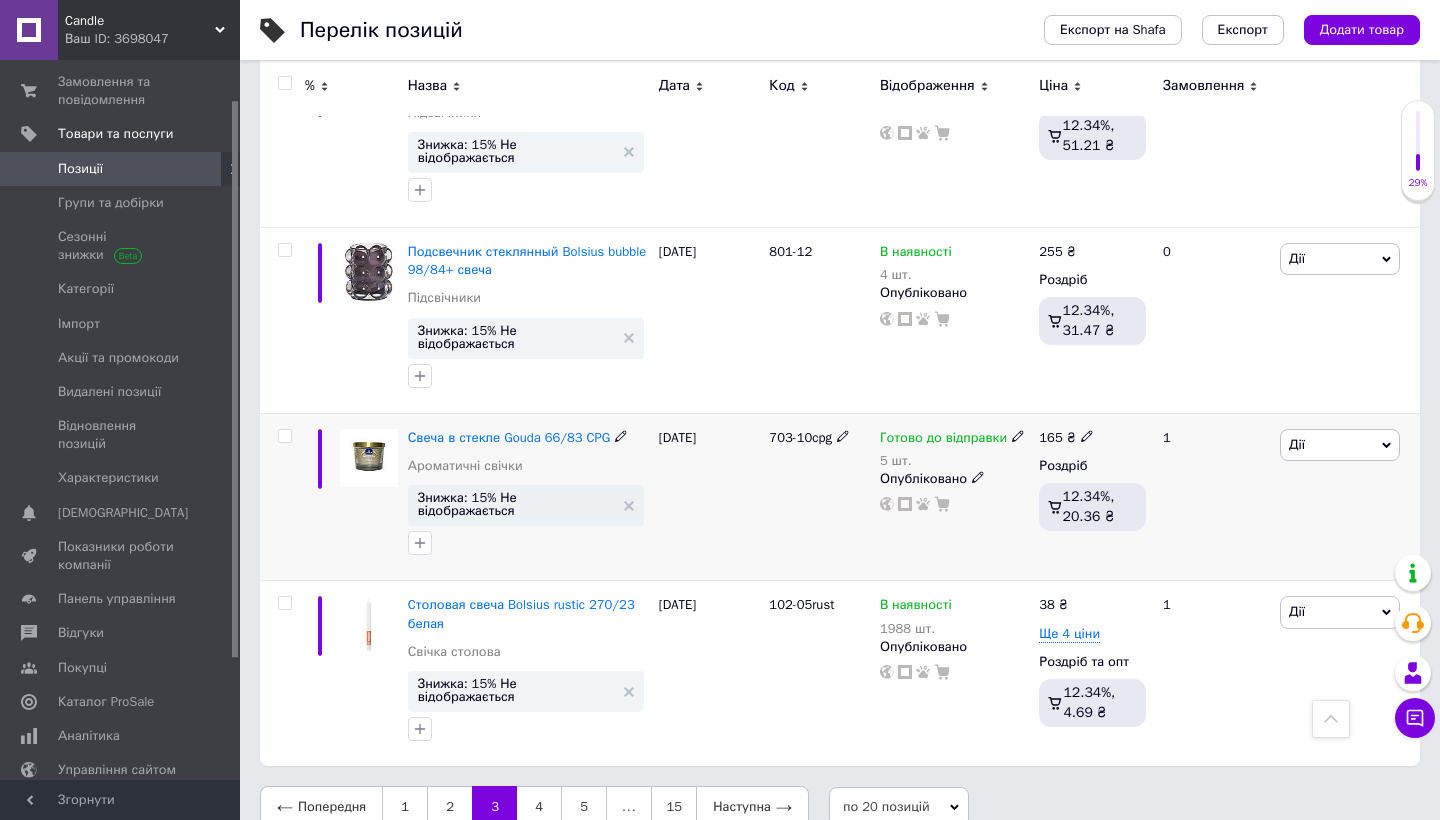 scroll, scrollTop: 3225, scrollLeft: 0, axis: vertical 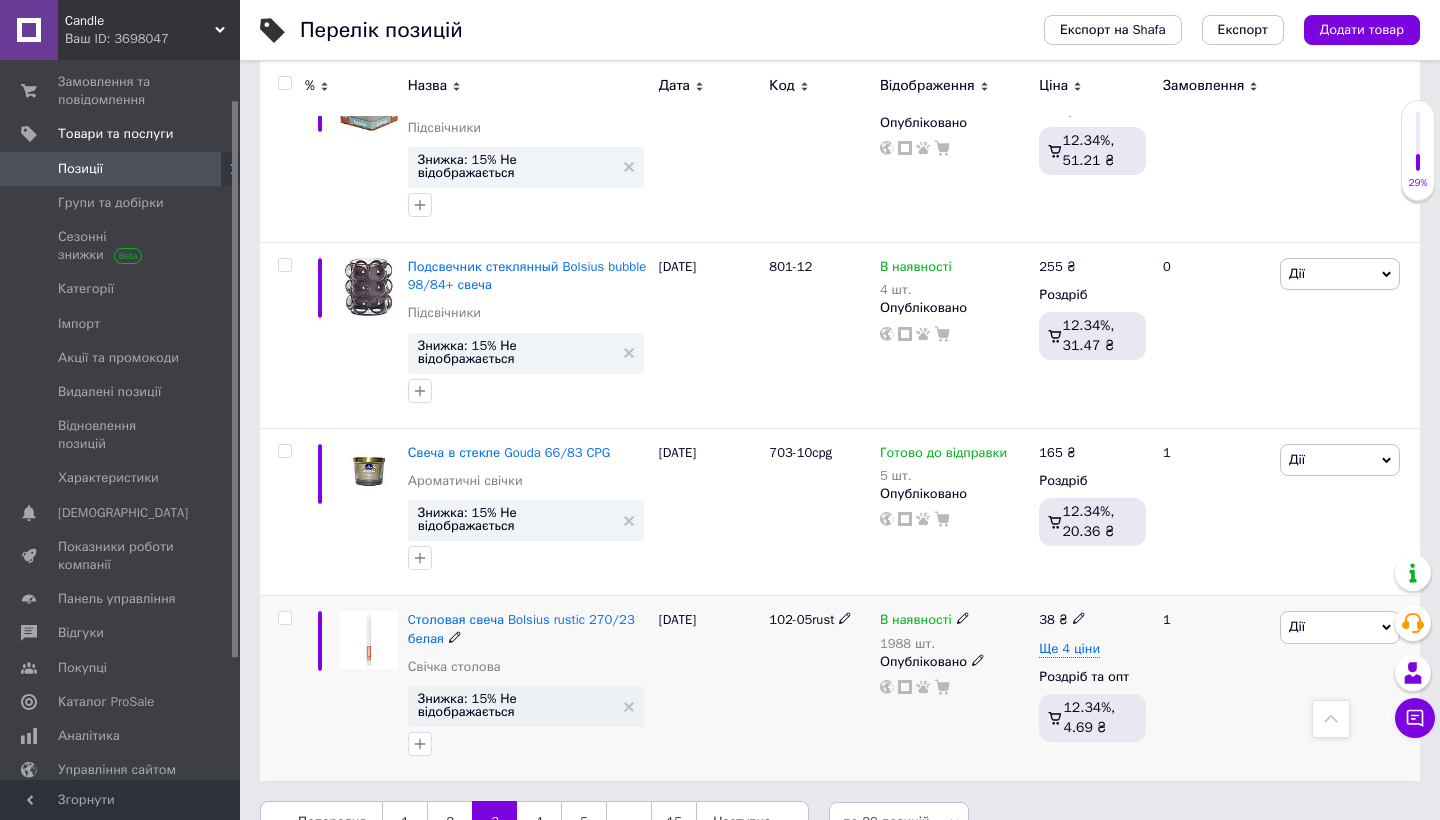 click on "Дії" at bounding box center (1340, 627) 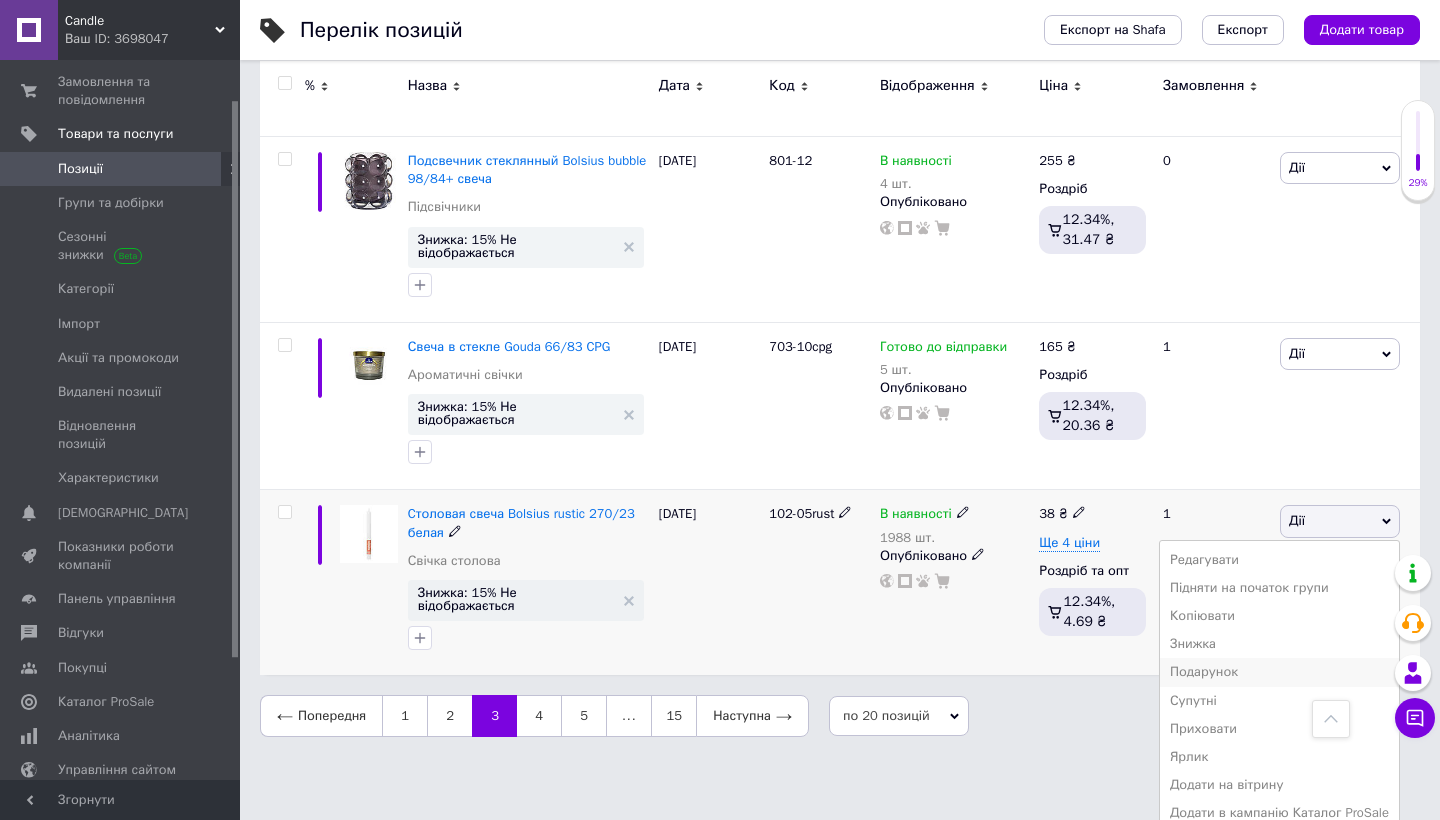 scroll, scrollTop: 3328, scrollLeft: 0, axis: vertical 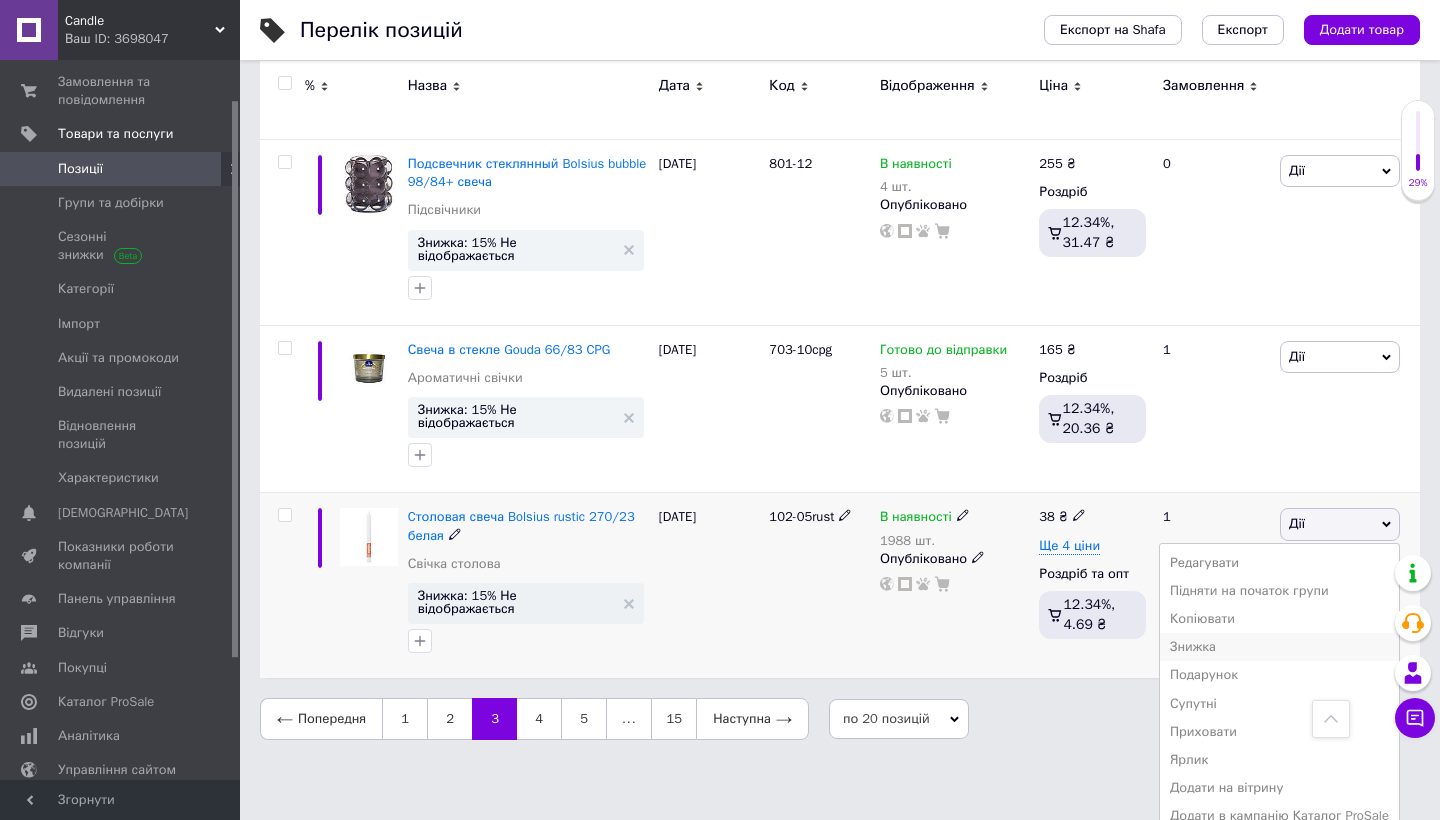 click on "Знижка" at bounding box center (1279, 647) 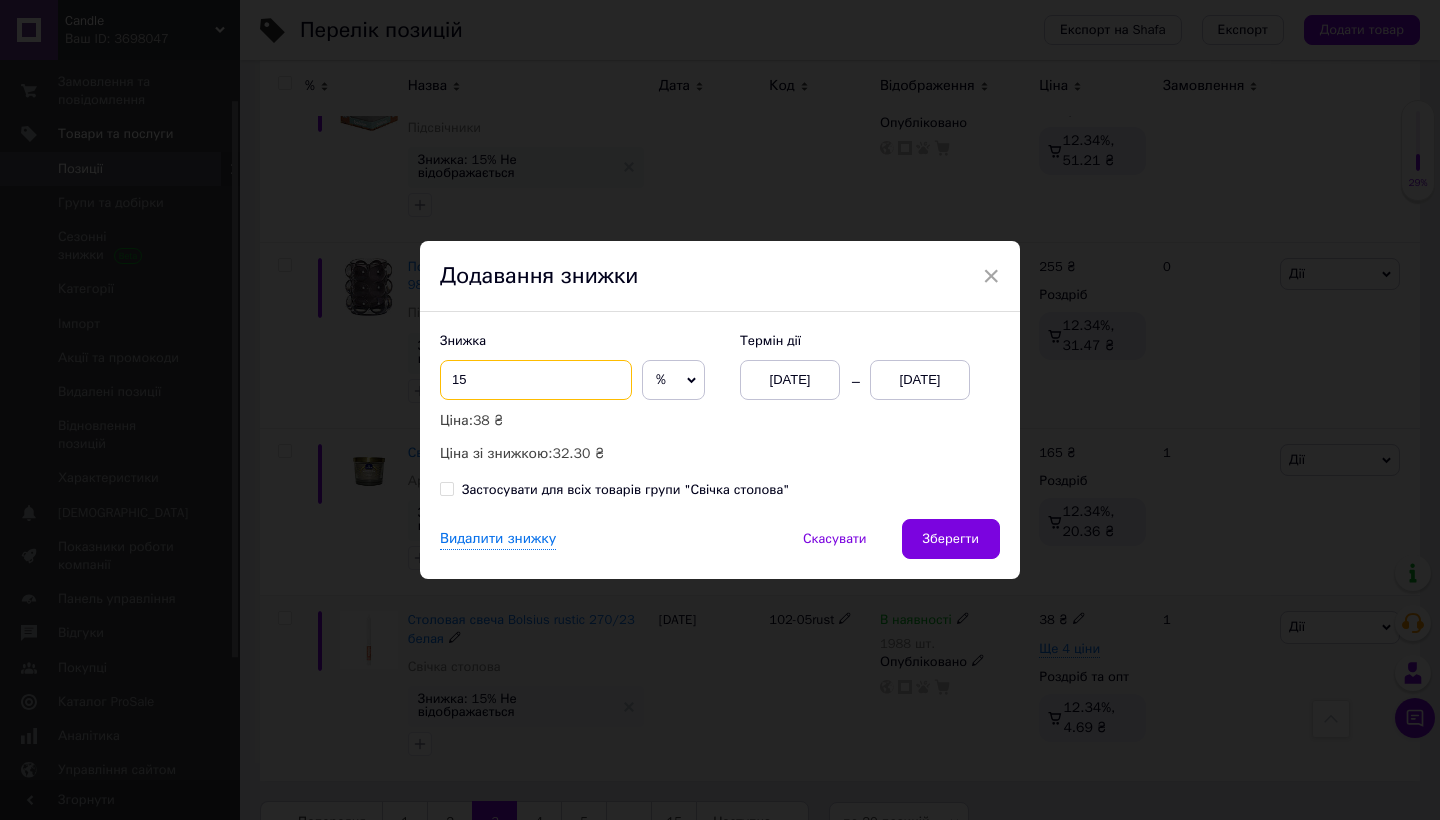 click on "15" at bounding box center [536, 380] 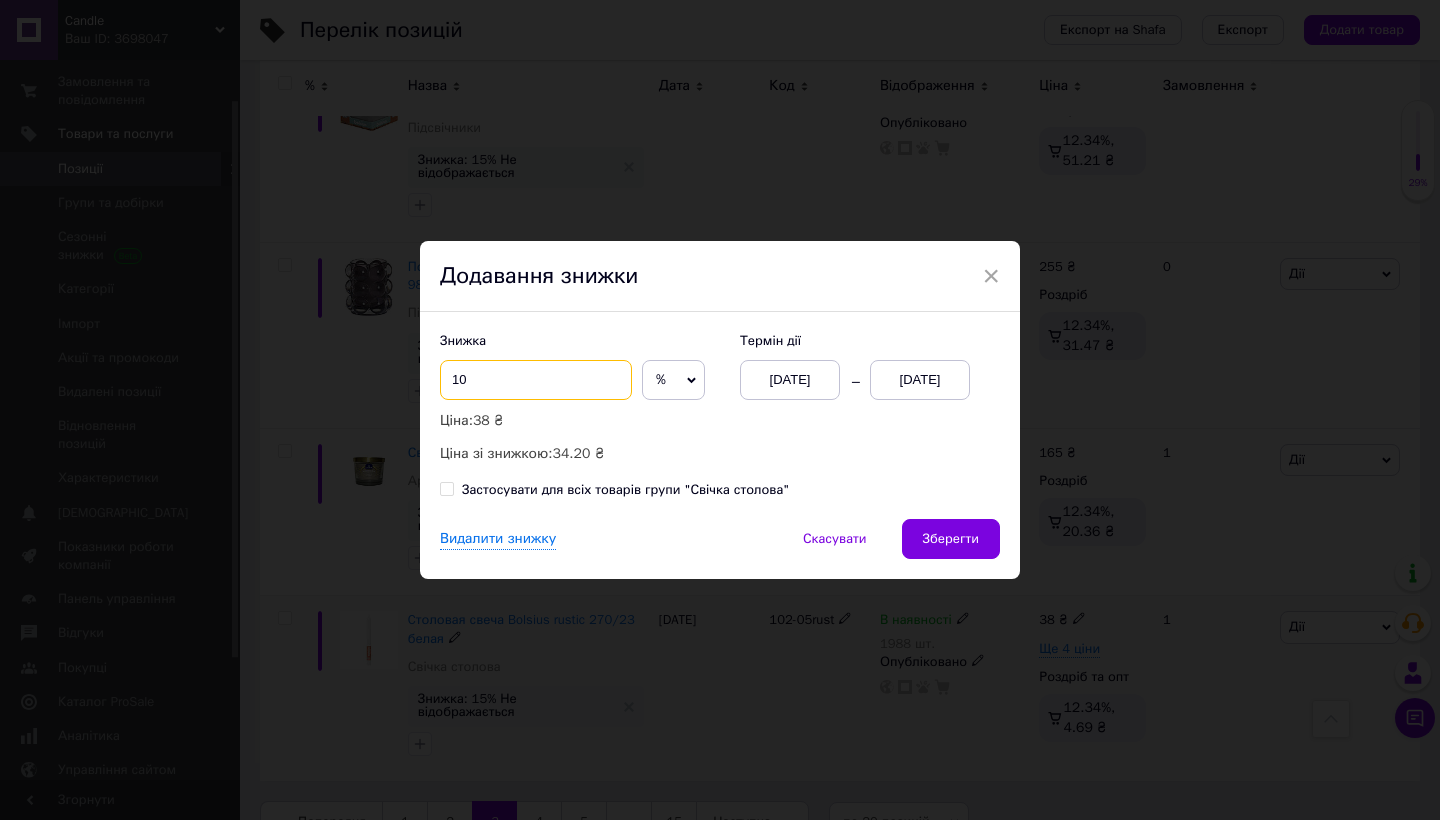 type on "10" 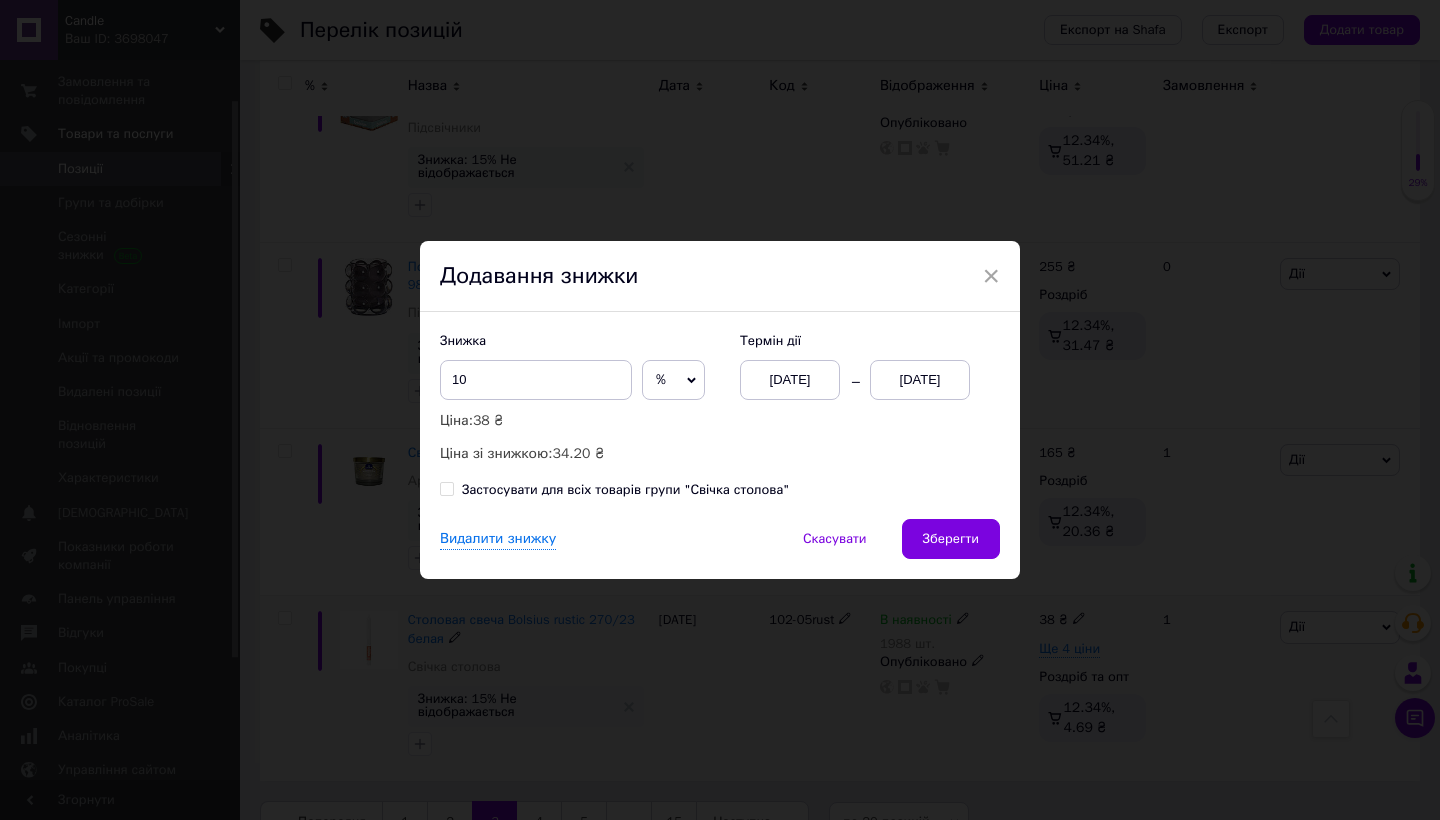 click on "Застосувати для всіх товарів групи "Свічка столова"" at bounding box center [446, 488] 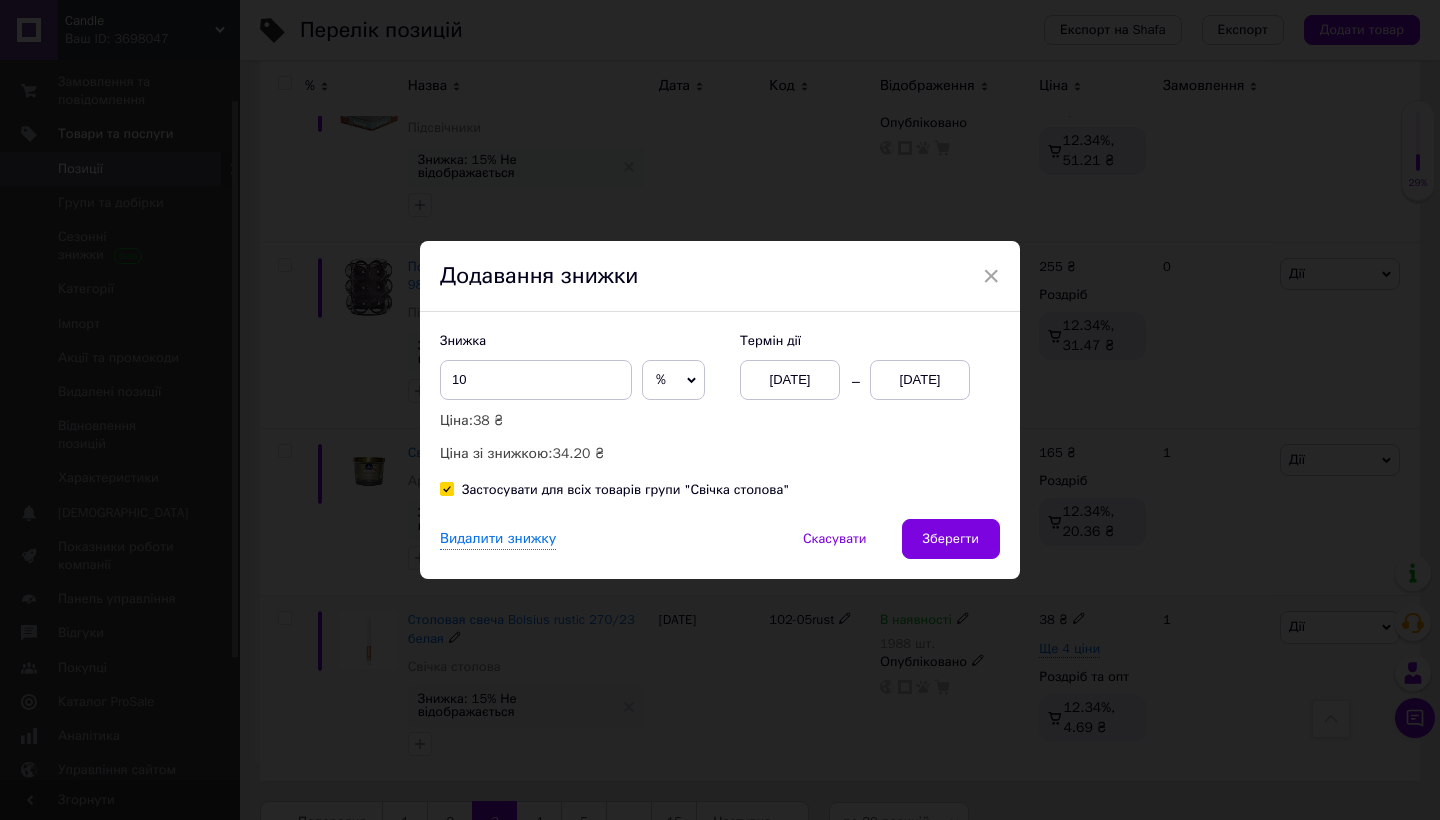 checkbox on "true" 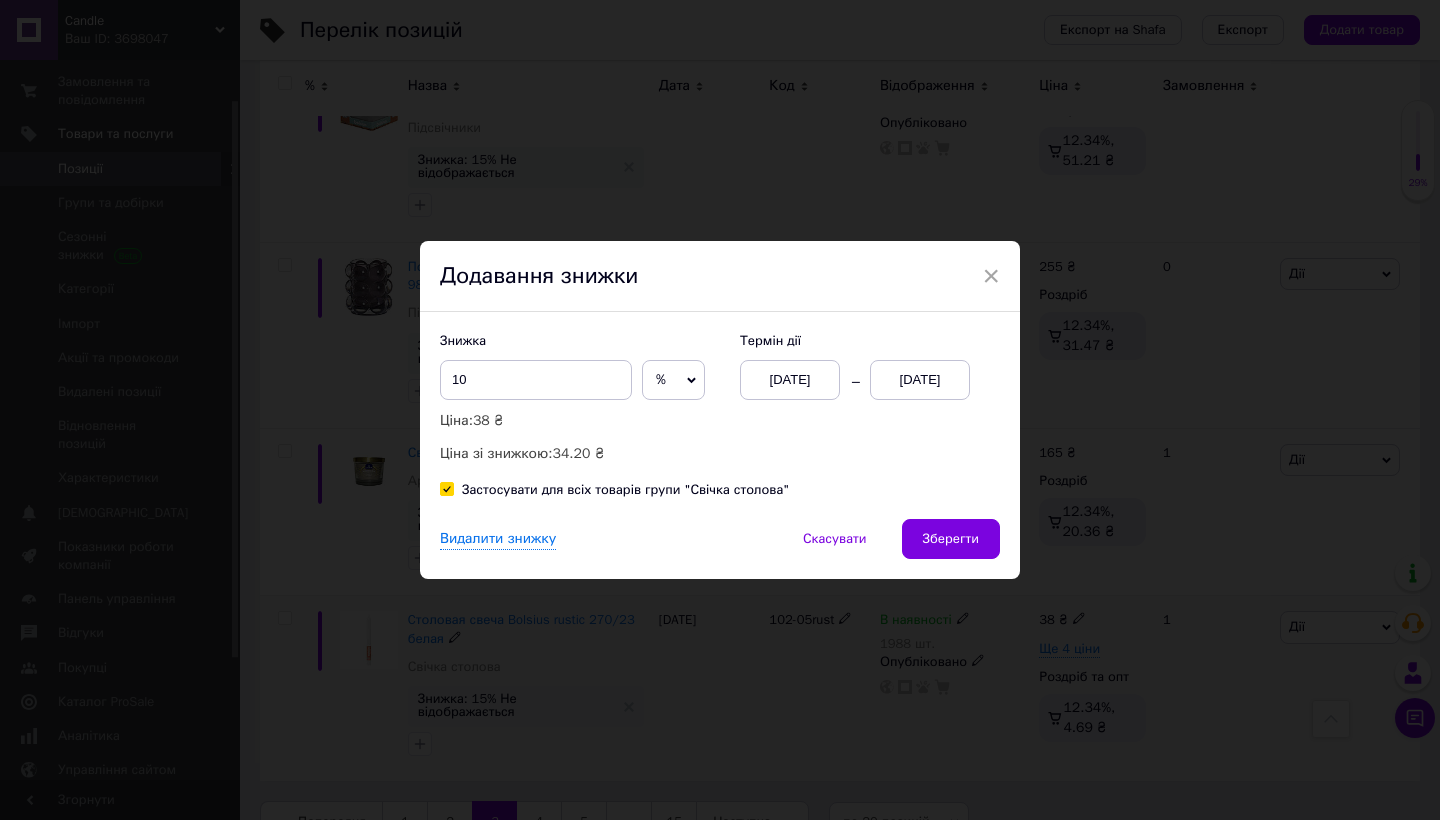 click on "[DATE]" at bounding box center [920, 380] 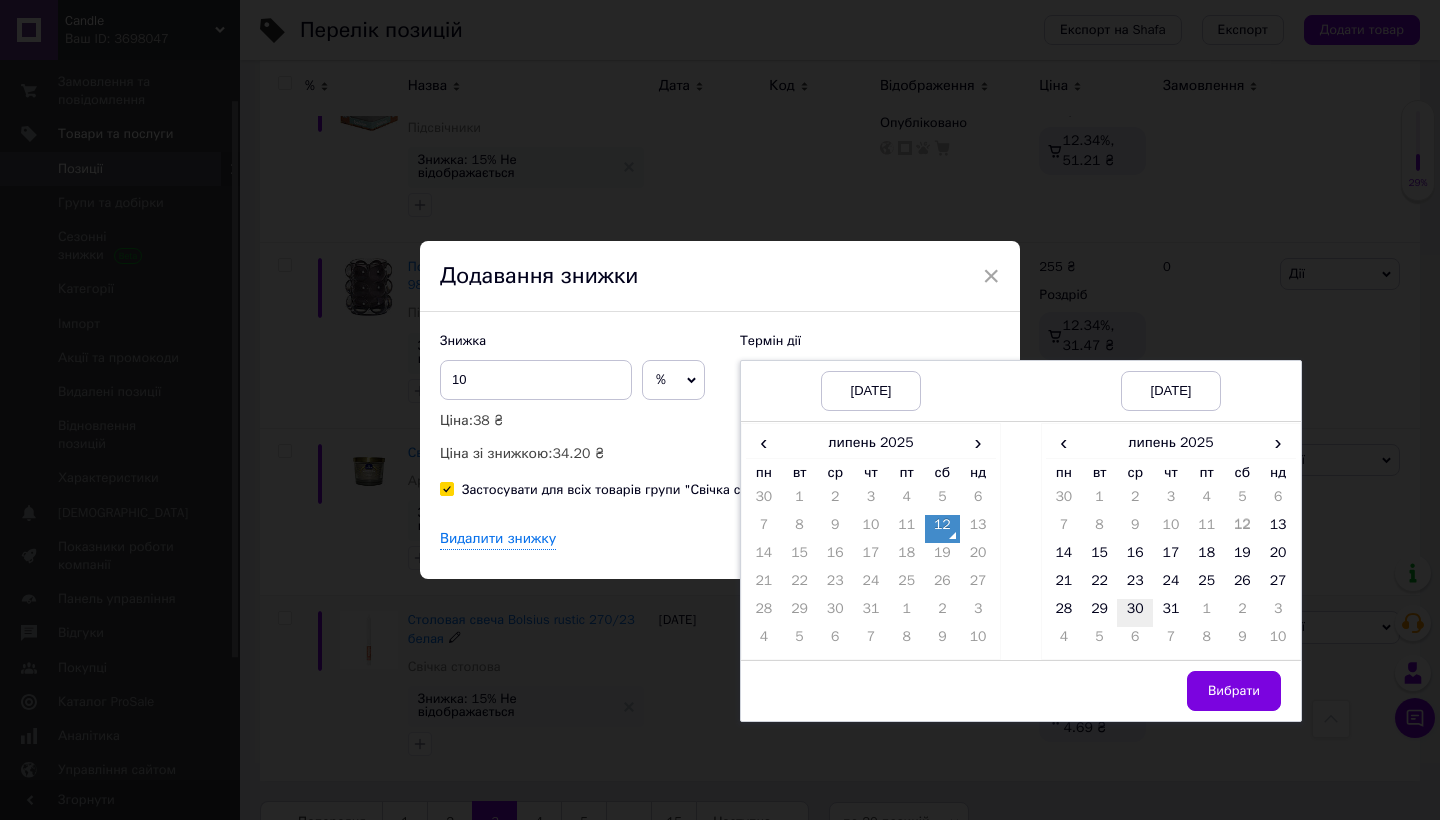 click on "30" at bounding box center [1135, 613] 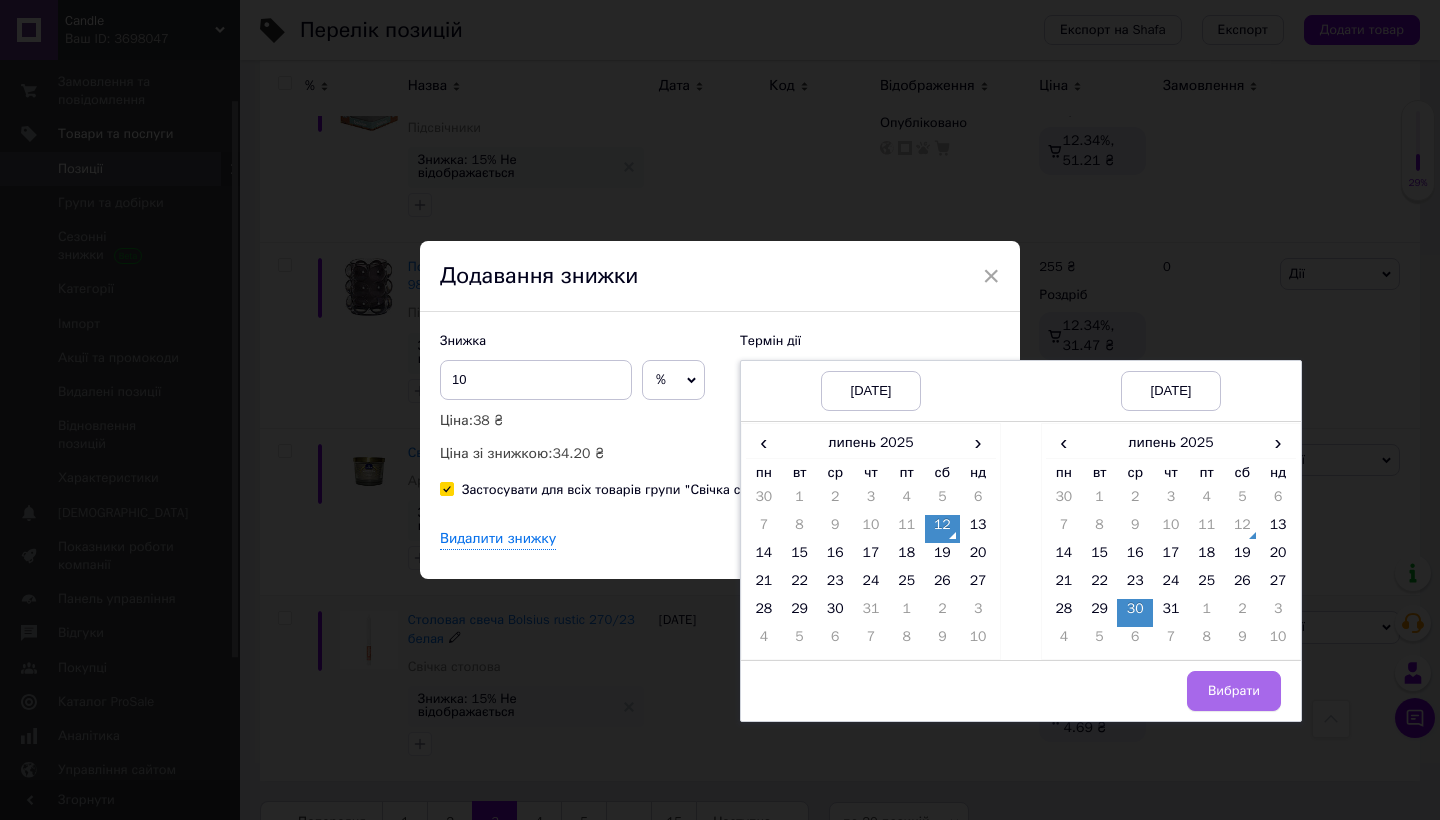 click on "Вибрати" at bounding box center [1234, 691] 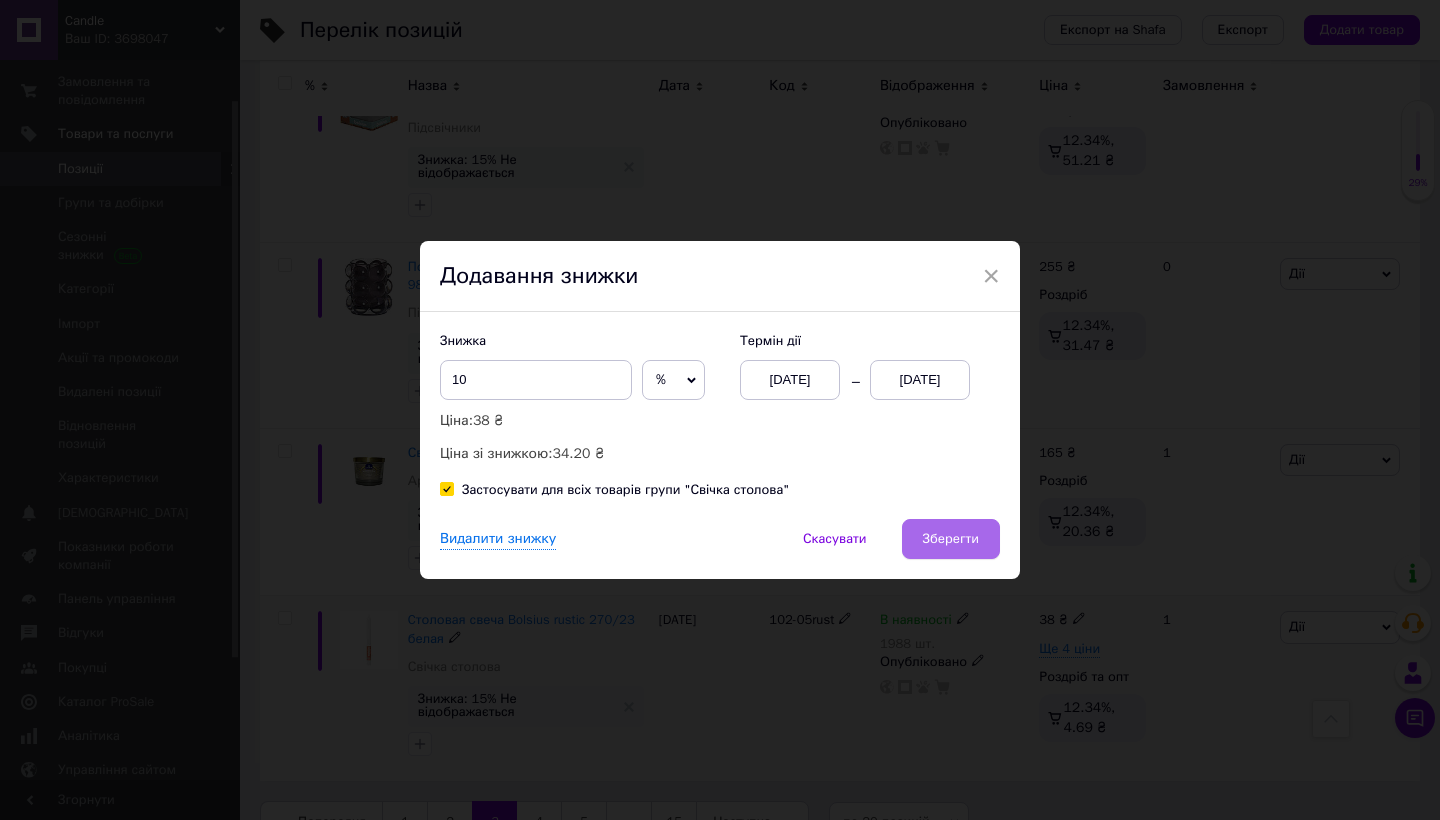 click on "Зберегти" at bounding box center [951, 539] 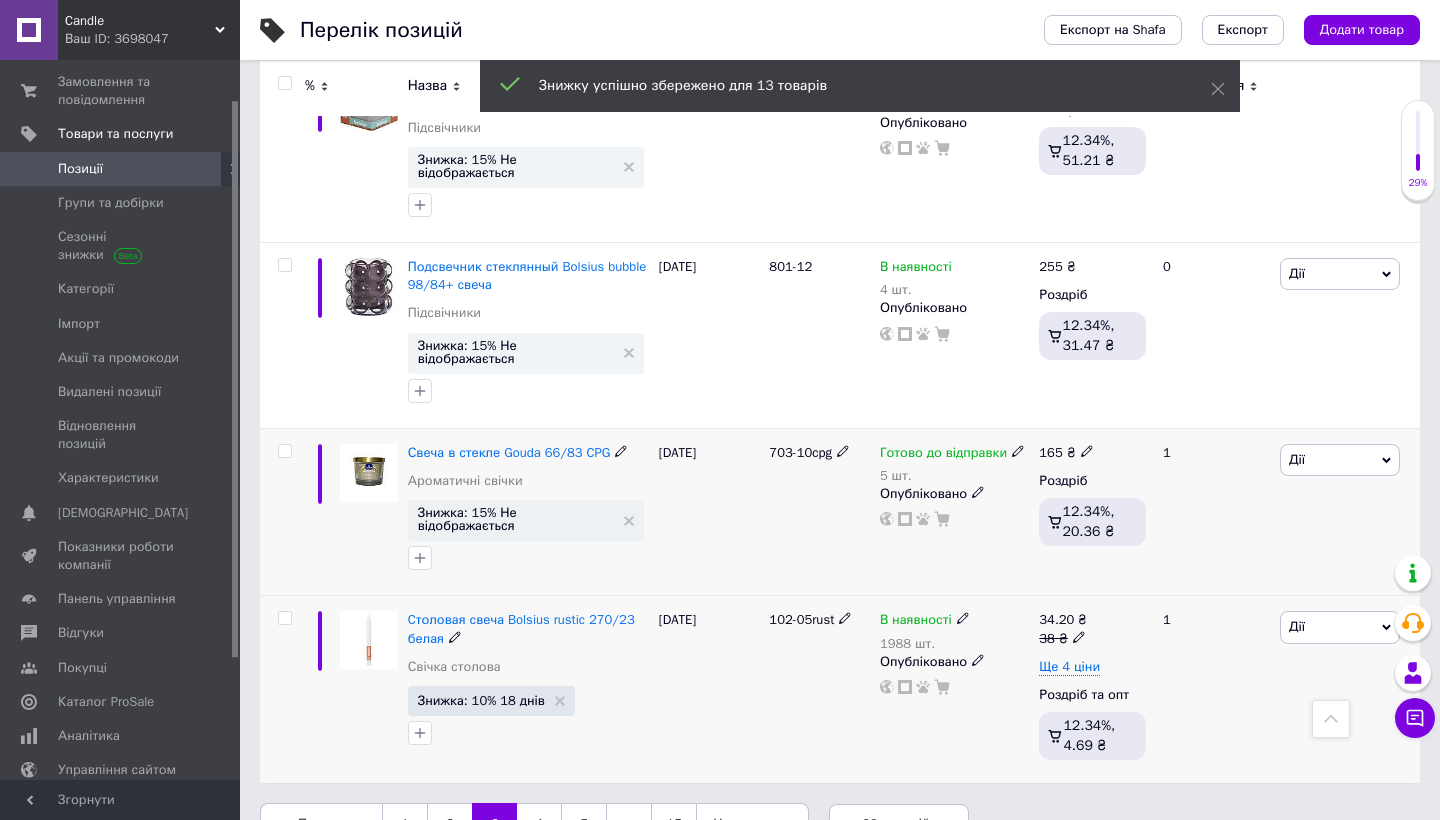 click on "Дії" at bounding box center (1340, 460) 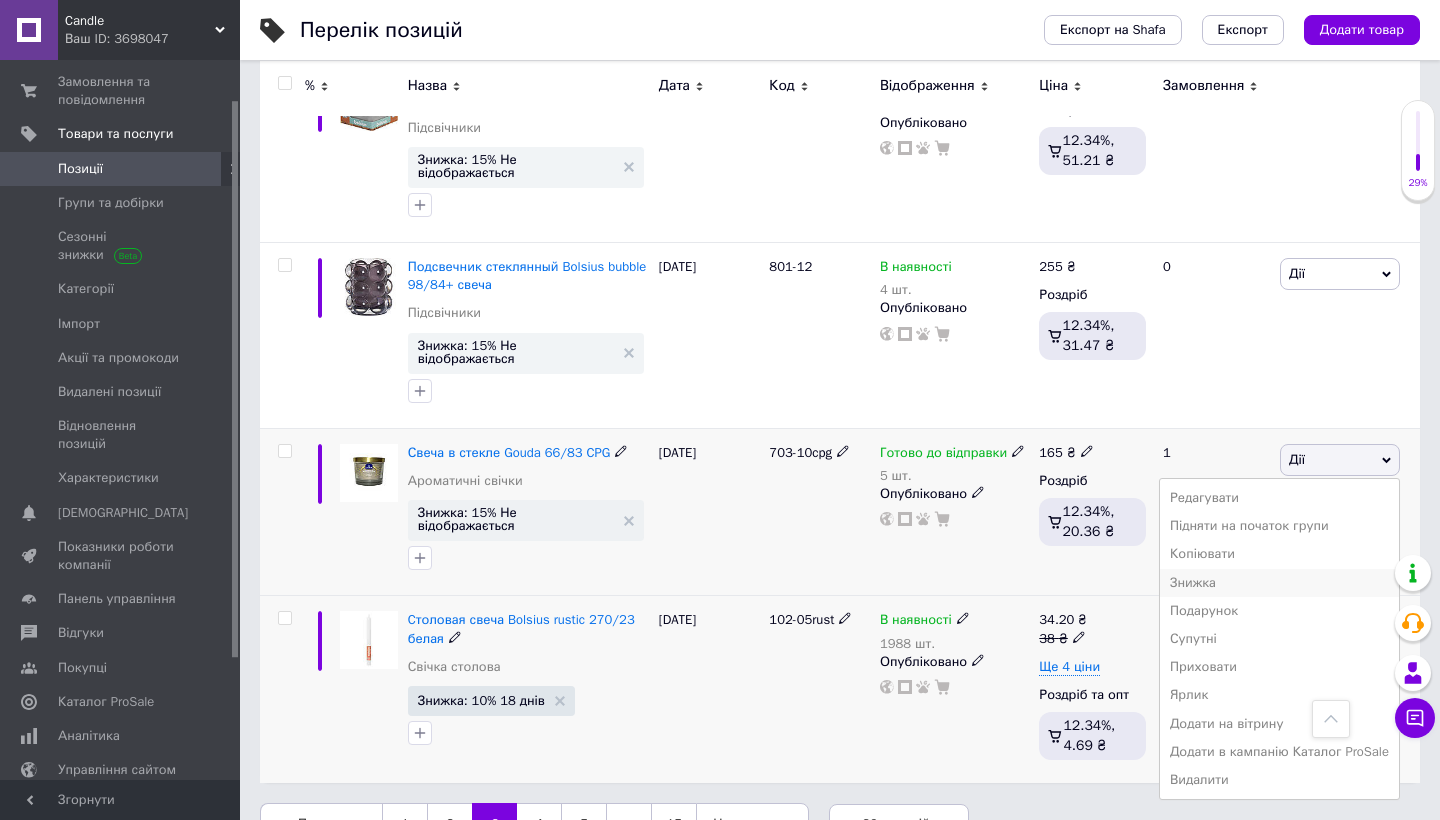 click on "Знижка" at bounding box center [1279, 583] 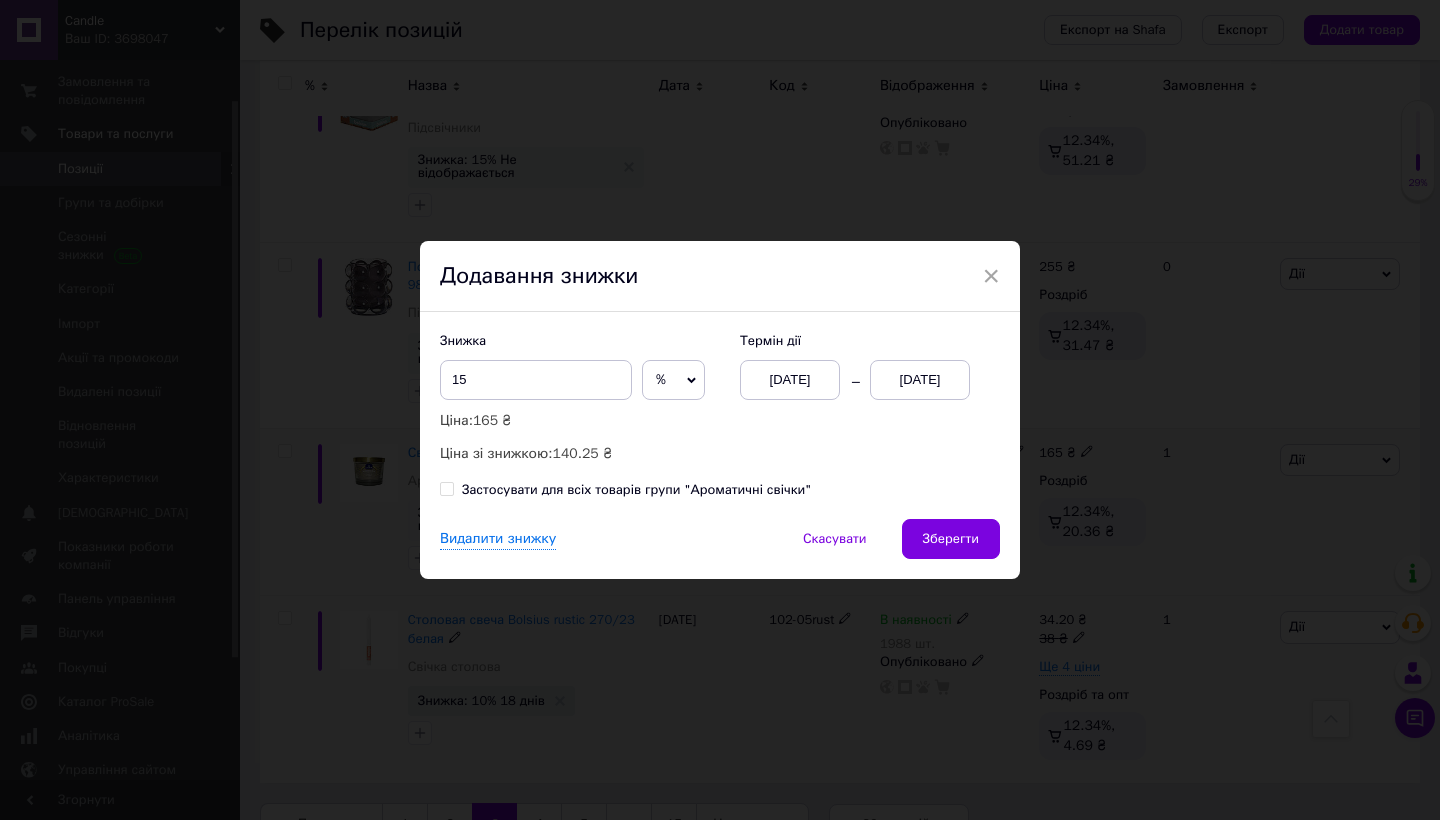 click on "[DATE]" at bounding box center (920, 380) 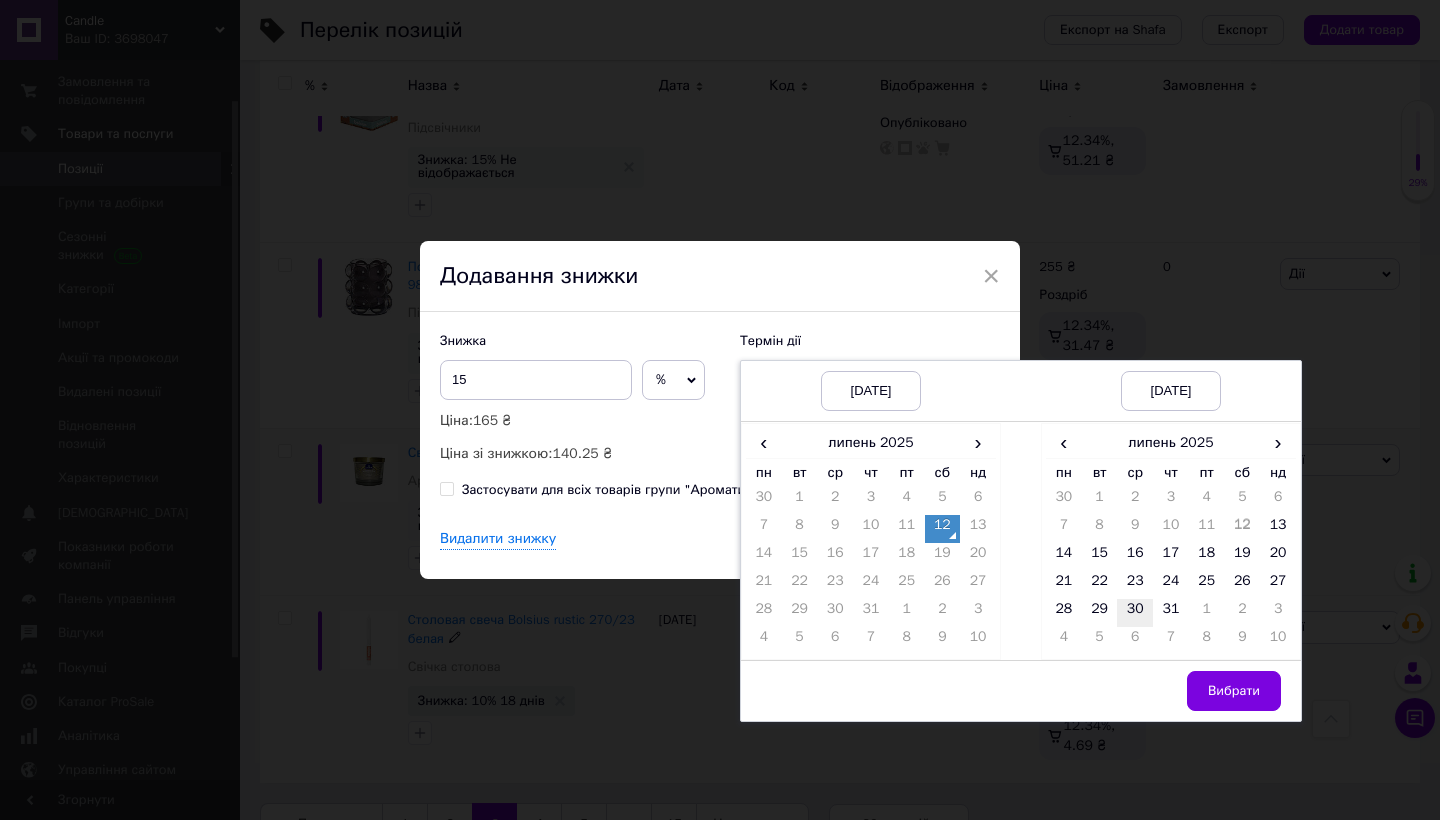 click on "30" at bounding box center [1135, 613] 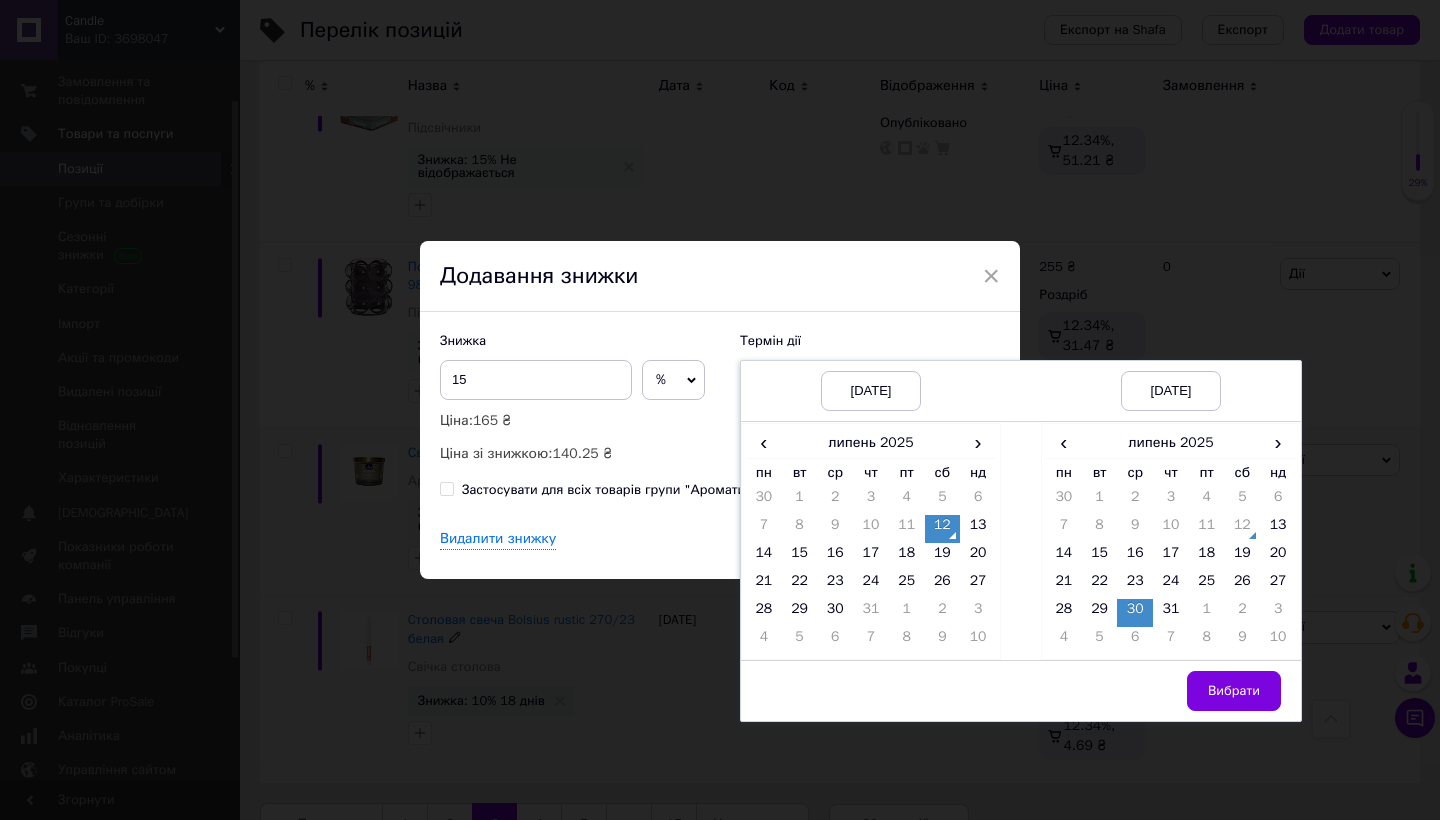 click on "Вибрати" at bounding box center (1171, 690) 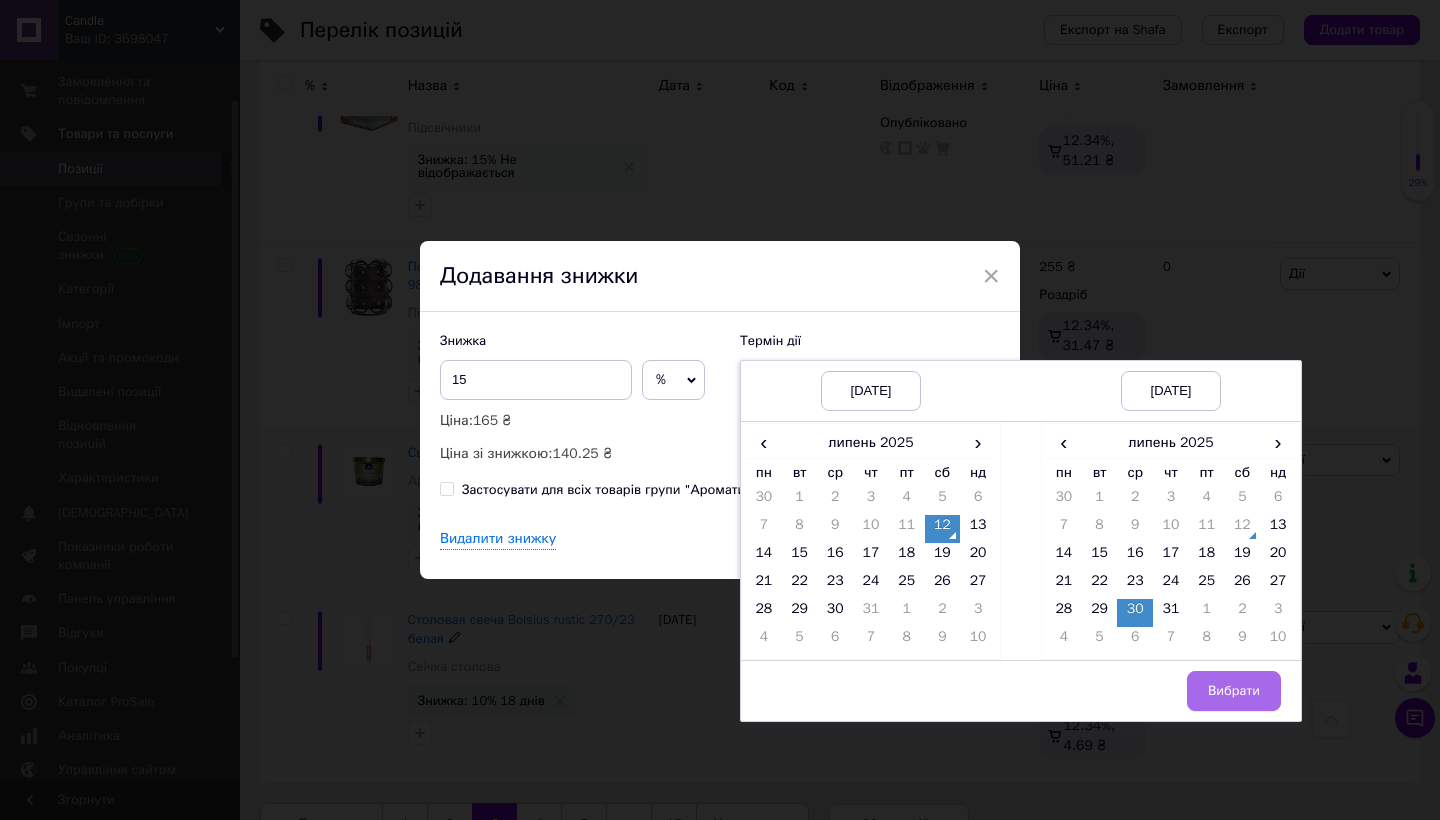 click on "Вибрати" at bounding box center (1234, 691) 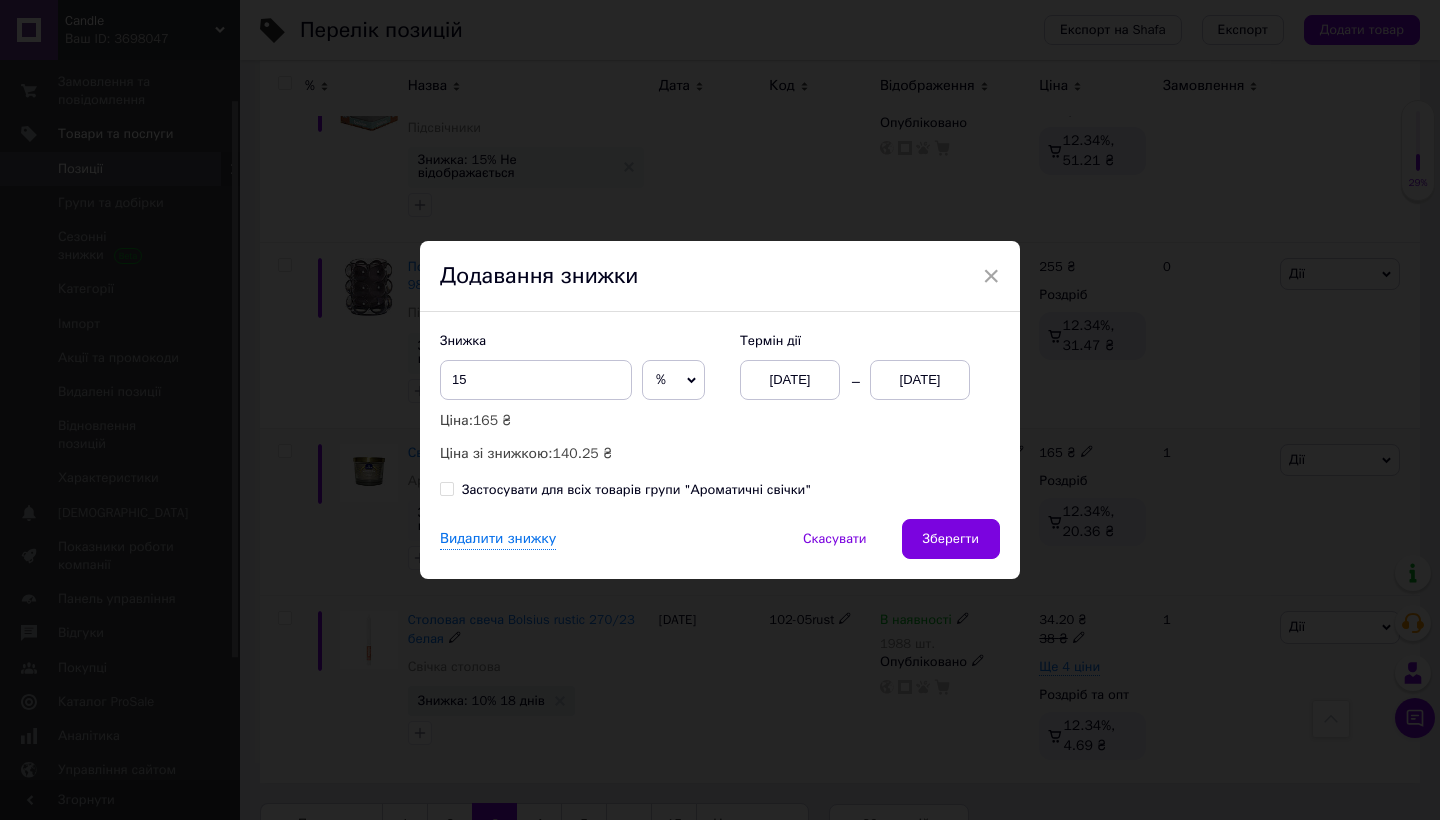 click on "Застосувати для всіх товарів групи "Ароматичні свічки"" at bounding box center (446, 488) 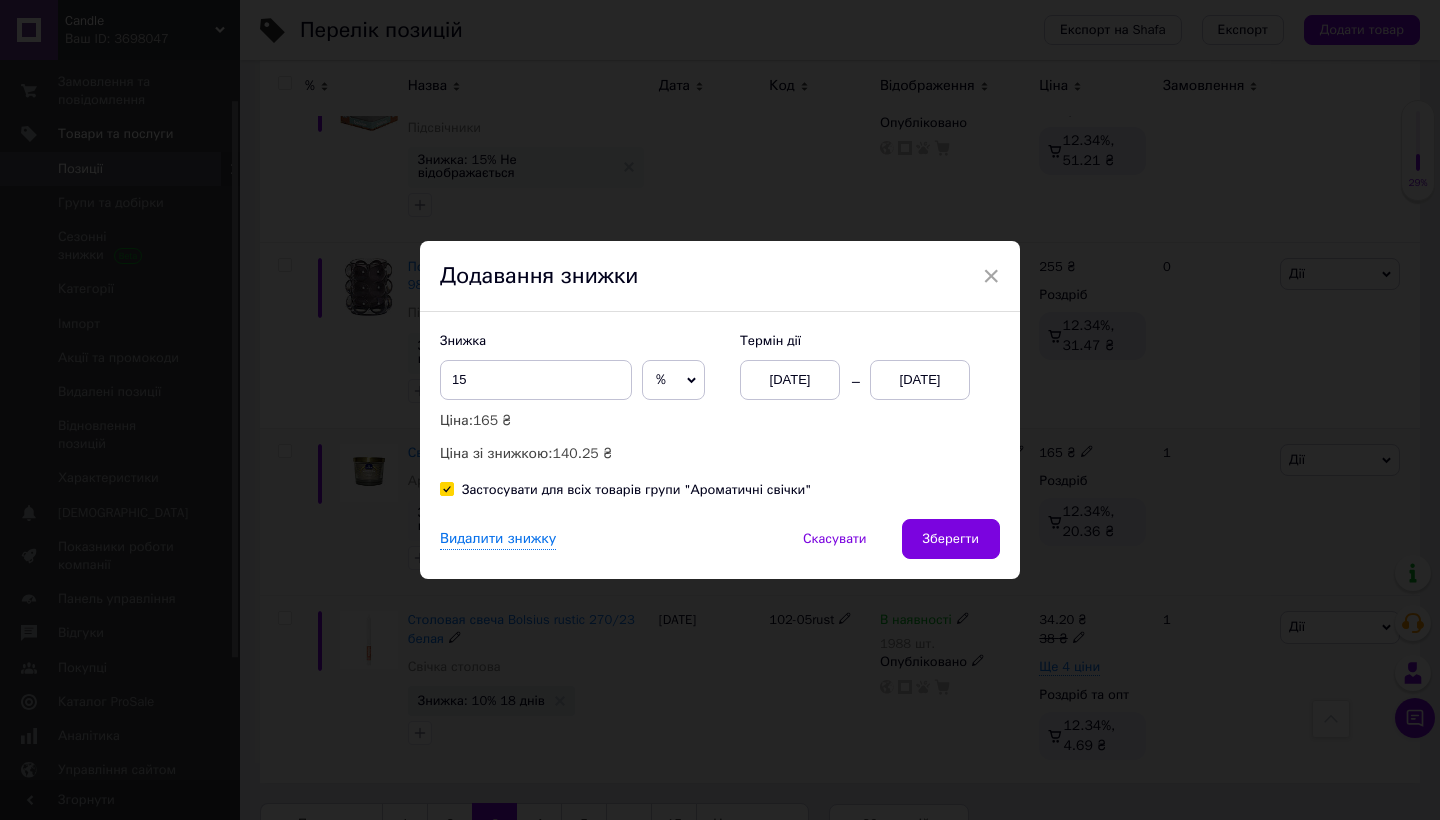 checkbox on "true" 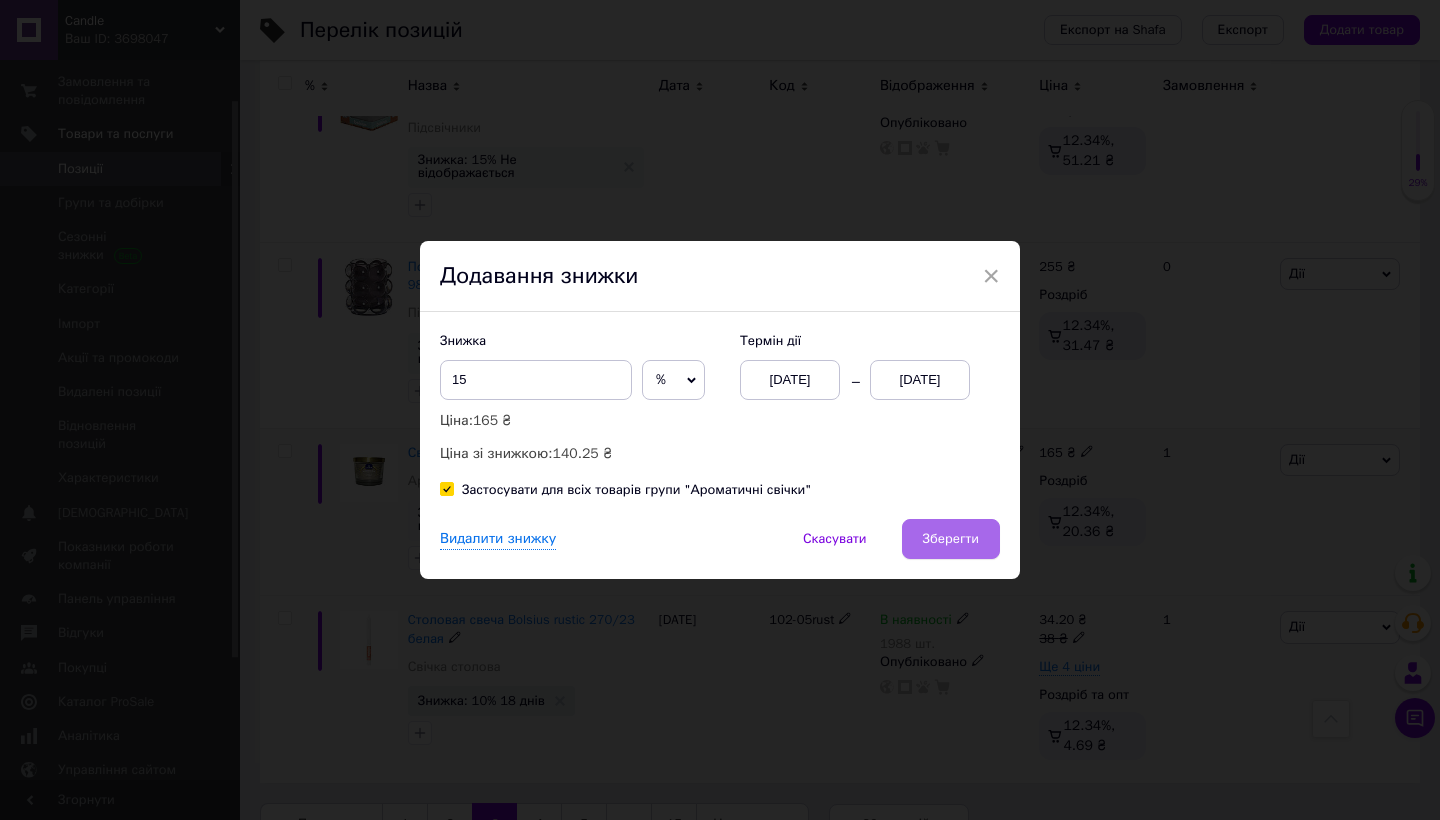 click on "Зберегти" at bounding box center [951, 539] 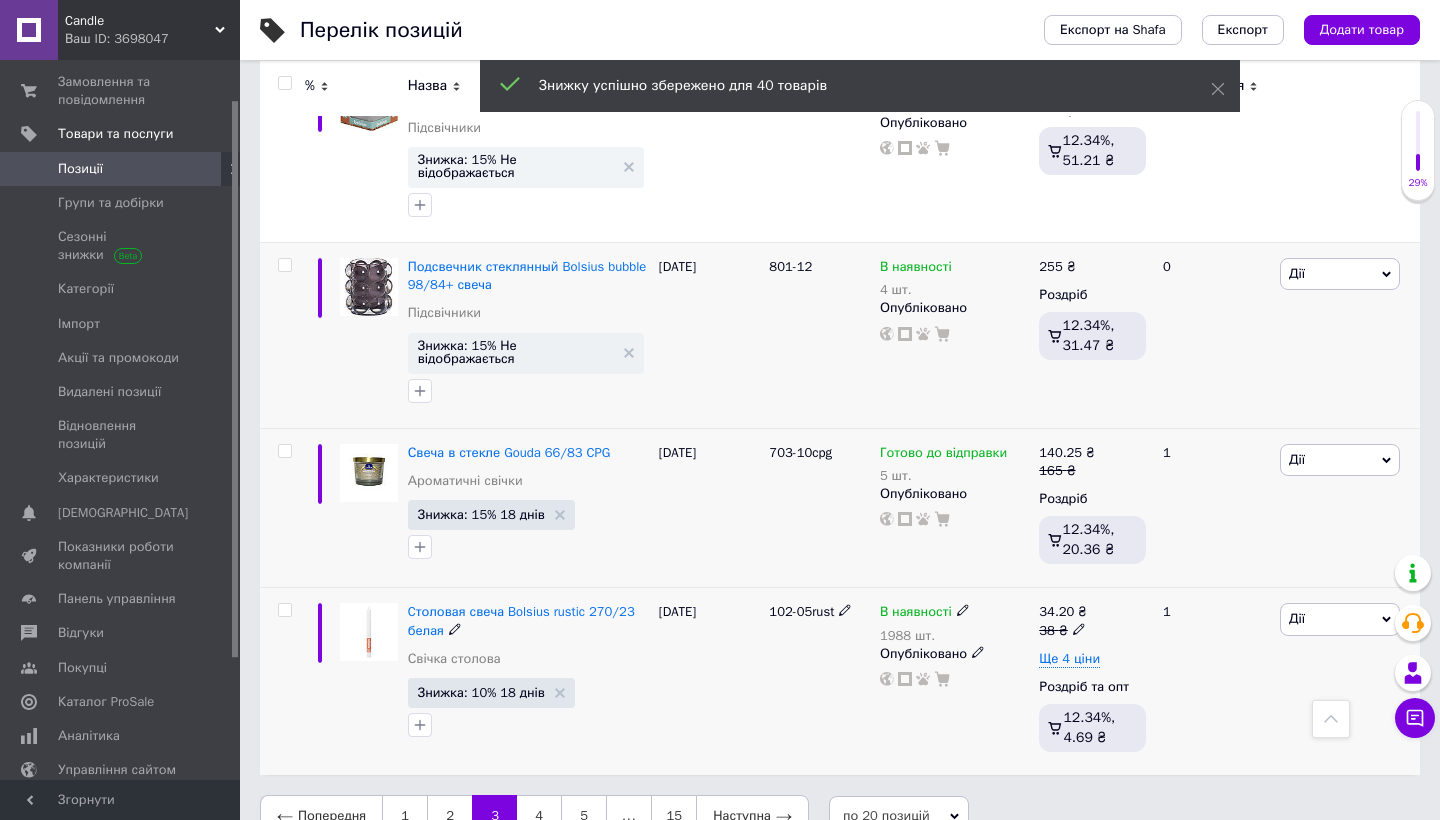 scroll, scrollTop: 3221, scrollLeft: 0, axis: vertical 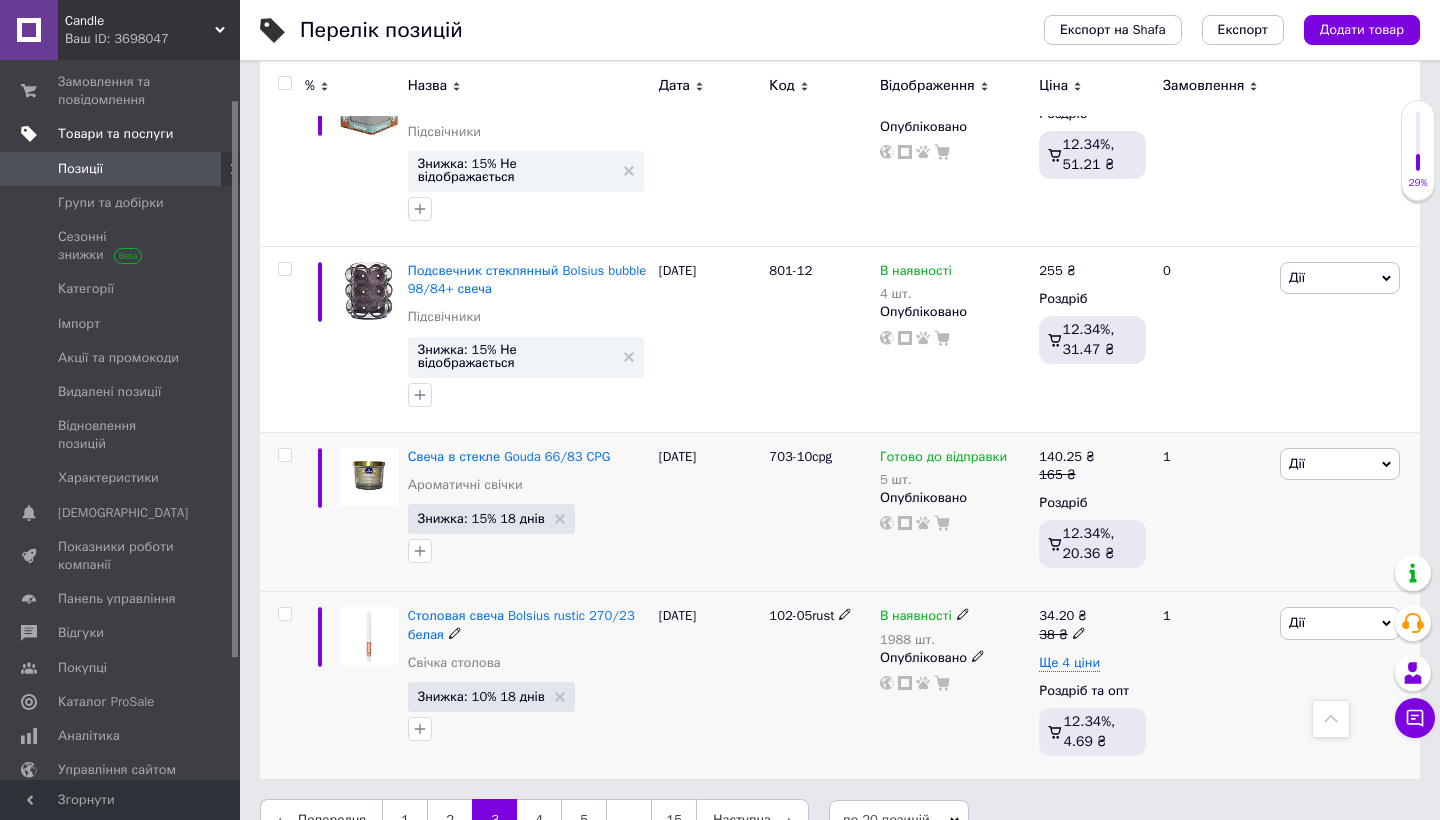 click on "Товари та послуги" at bounding box center [115, 134] 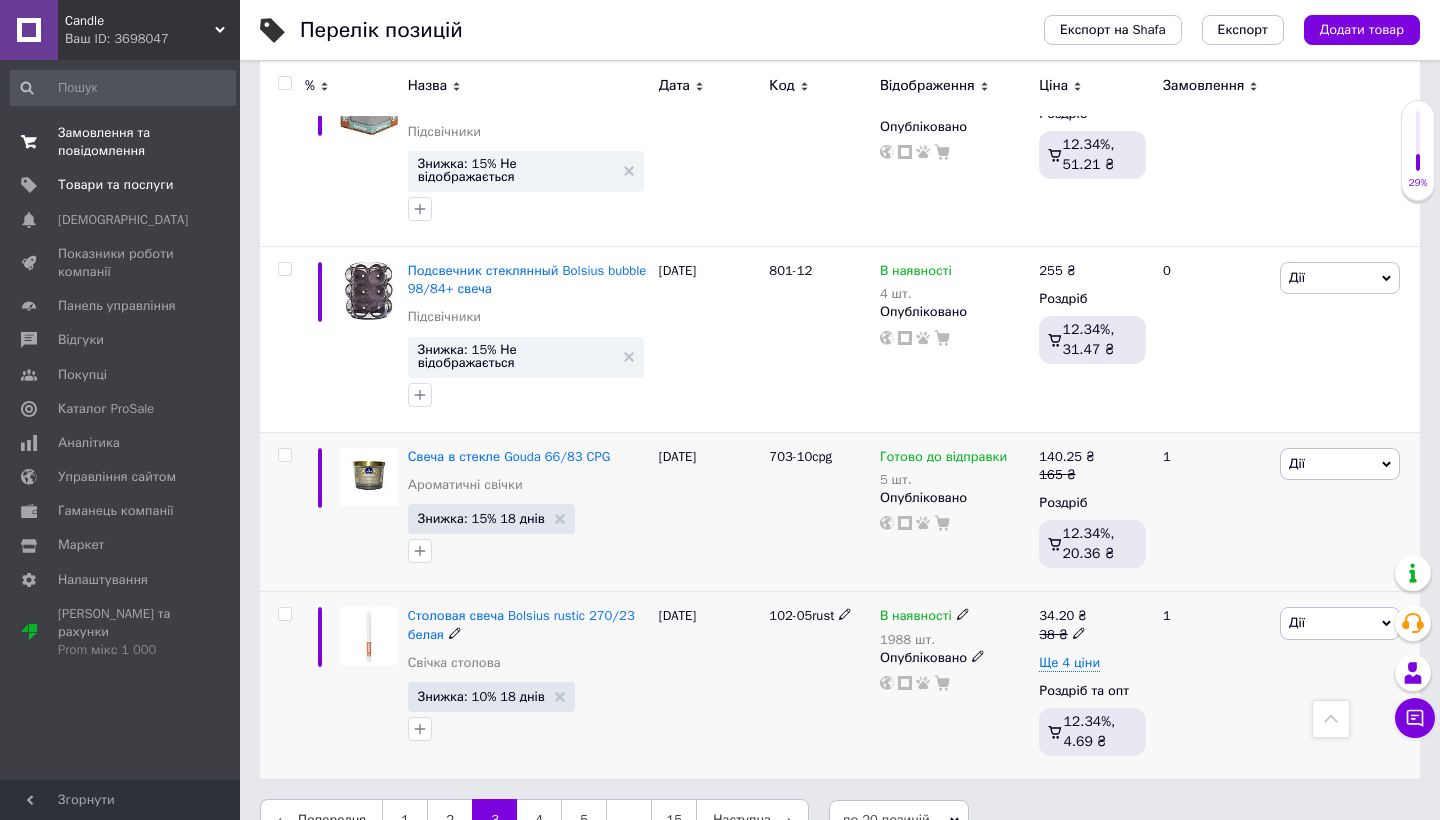 click on "Замовлення та повідомлення" at bounding box center [121, 142] 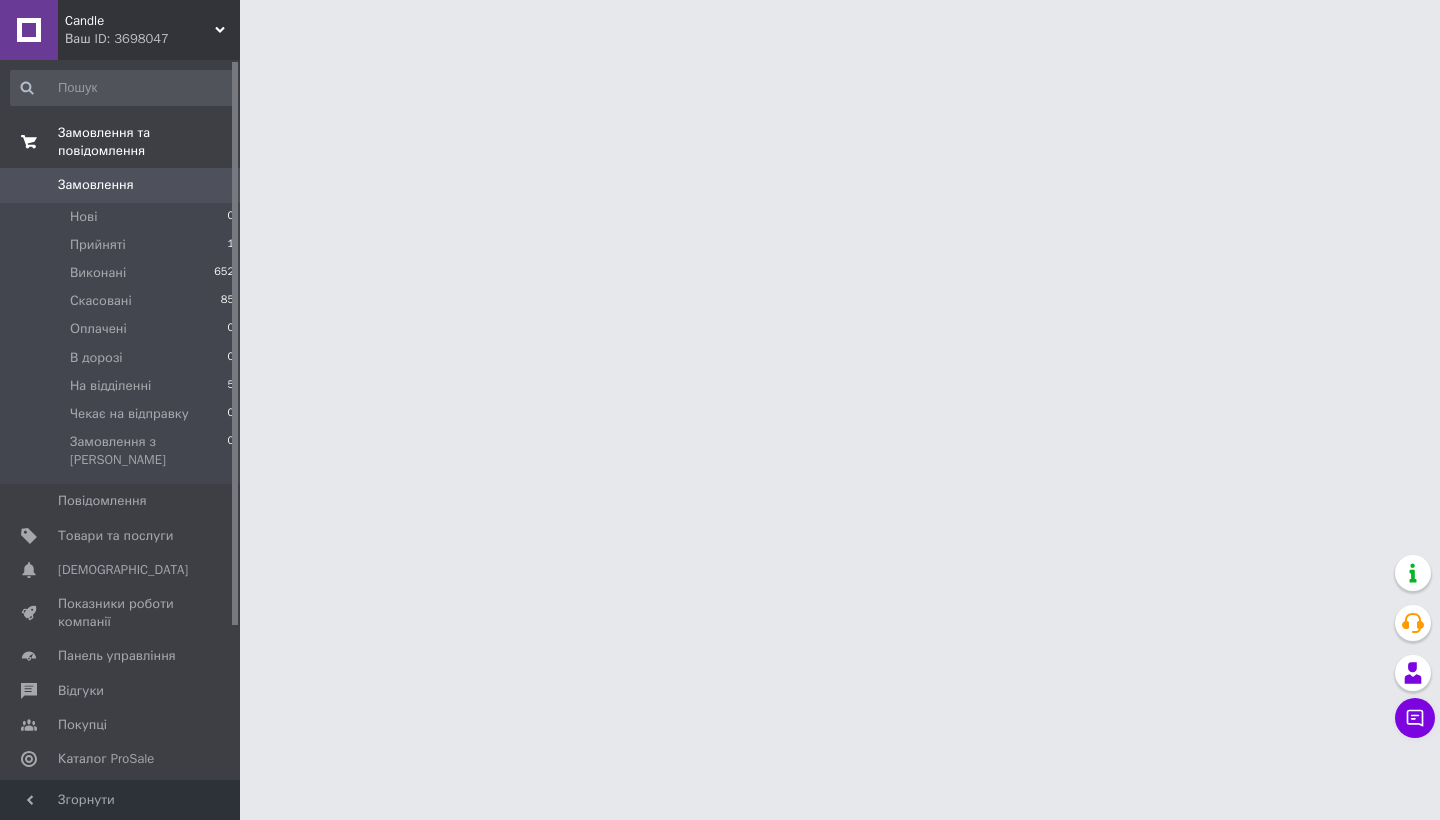 scroll, scrollTop: 0, scrollLeft: 0, axis: both 